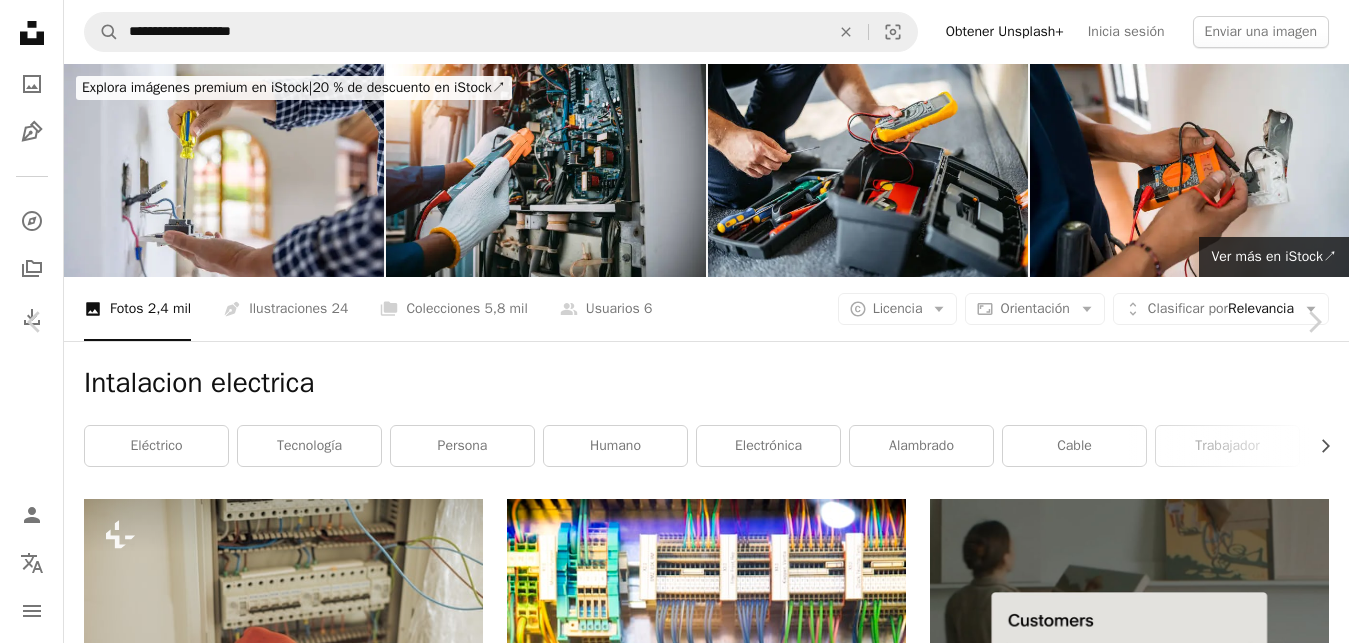 scroll, scrollTop: 14886, scrollLeft: 0, axis: vertical 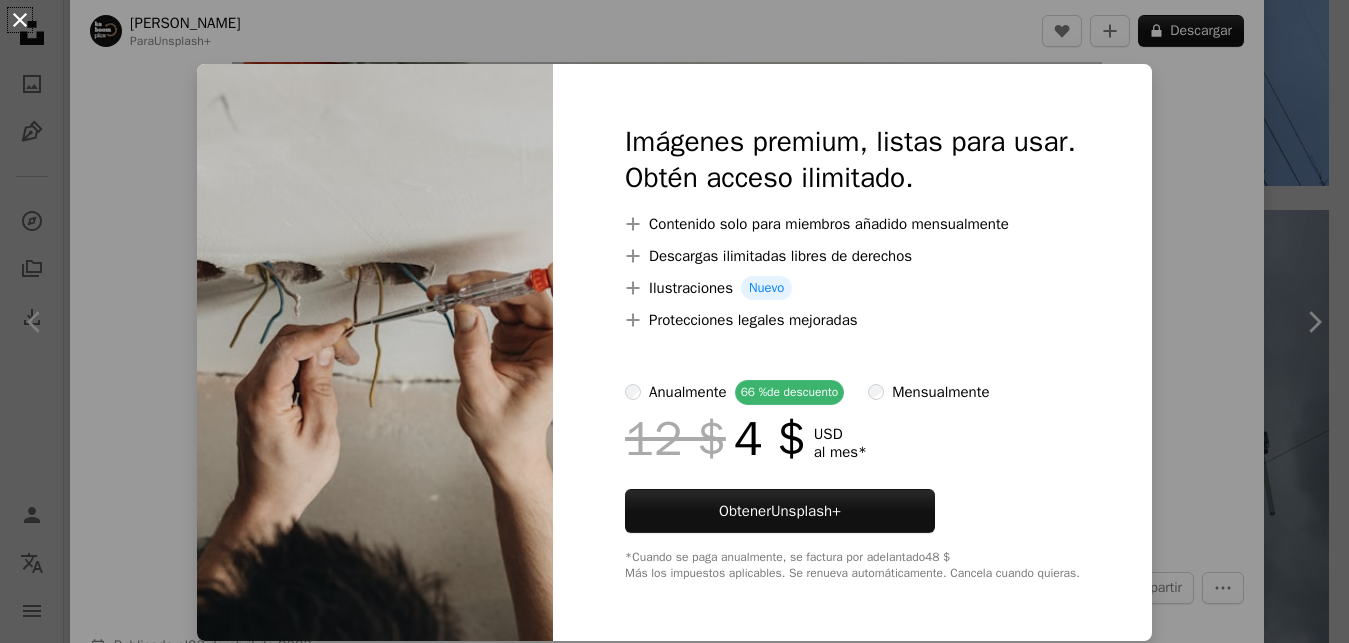click on "An X shape" at bounding box center [20, 20] 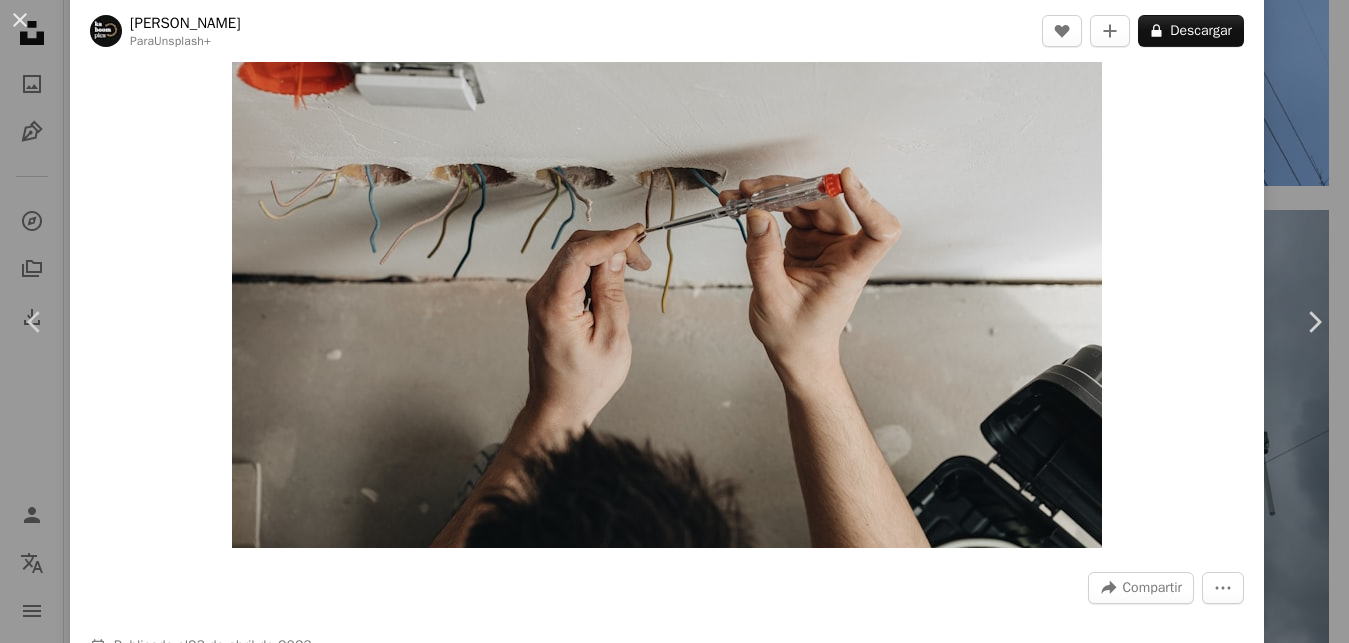 click on "An X shape Chevron left Chevron right [PERSON_NAME] Para  Unsplash+ A heart A plus sign A lock Descargar Zoom in A forward-right arrow Compartir More Actions Calendar outlined Publicado el  23 de abril de 2023 Safety Con la  Licencia Unsplash+ edificio hombre hogar construcción pared interior masculino trabajador electricista renovación eléctrico constructor bricolaje renovación del hogar electricista trabajando Trabajos de construcción alambrado salida acabado Imágenes de Creative Commons De esta serie Chevron right Plus sign for Unsplash+ Plus sign for Unsplash+ Plus sign for Unsplash+ Plus sign for Unsplash+ Plus sign for Unsplash+ Plus sign for Unsplash+ Plus sign for Unsplash+ Plus sign for Unsplash+ Plus sign for Unsplash+ Plus sign for Unsplash+ Imágenes relacionadas Plus sign for Unsplash+ A heart A plus sign [PERSON_NAME] Para  Unsplash+ A lock Descargar Plus sign for Unsplash+ A heart A plus sign [PERSON_NAME] Para  Unsplash+ A lock Descargar Plus sign for Unsplash+ A heart" at bounding box center (674, 321) 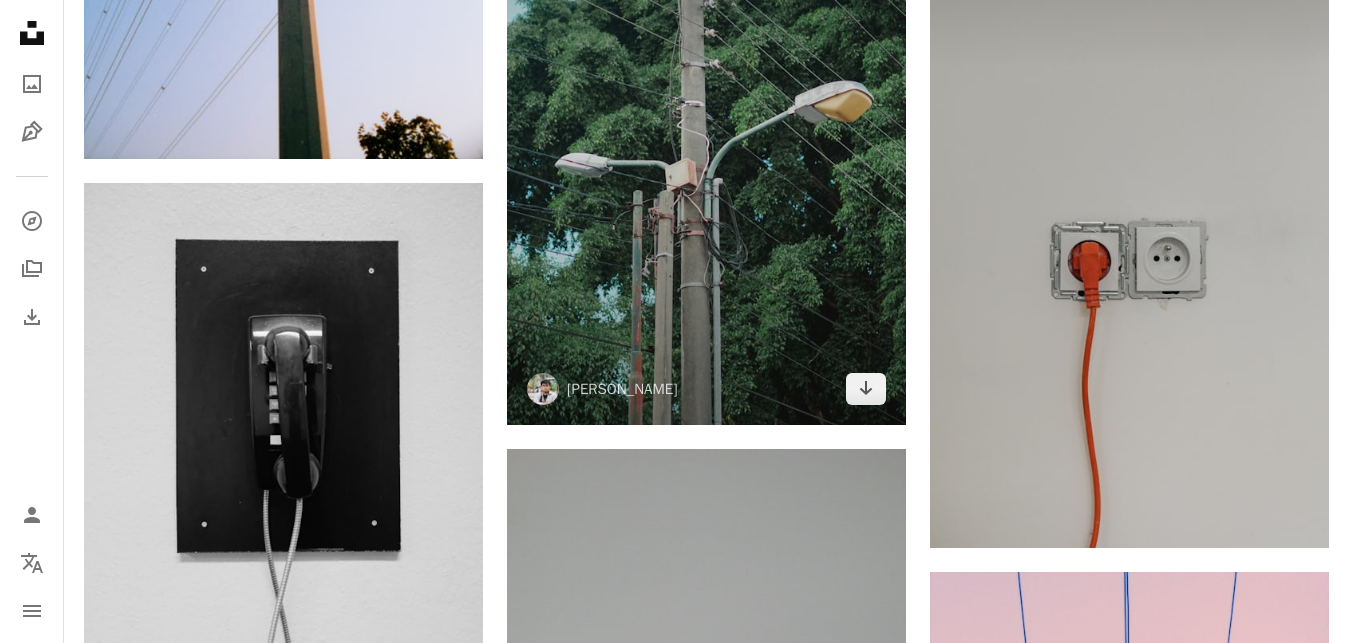 scroll, scrollTop: 28761, scrollLeft: 0, axis: vertical 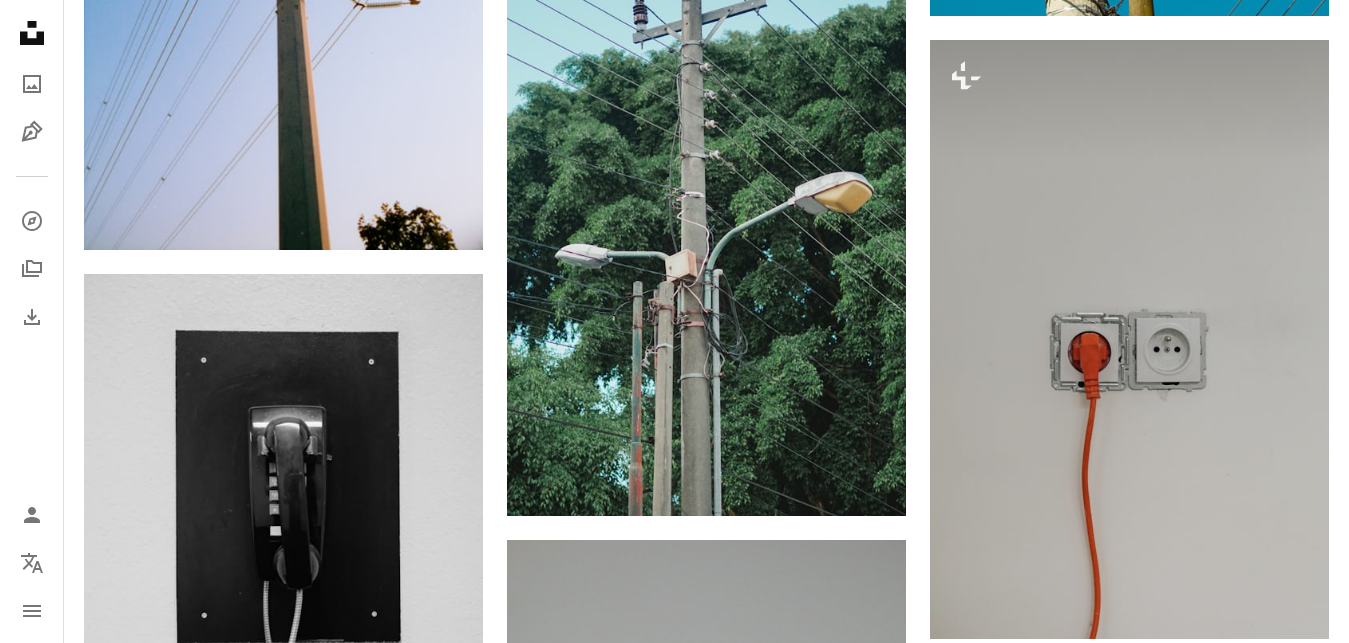 click at bounding box center [283, 1029] 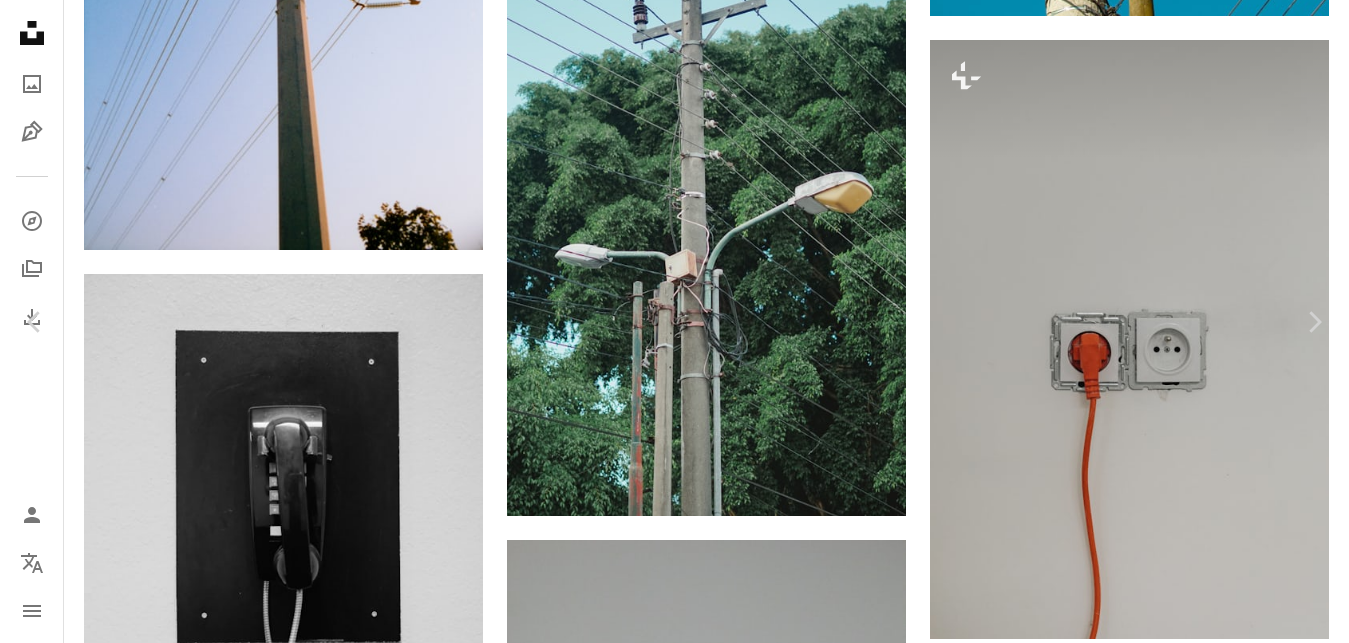 click on "A lock Descargar" at bounding box center (1191, 7058) 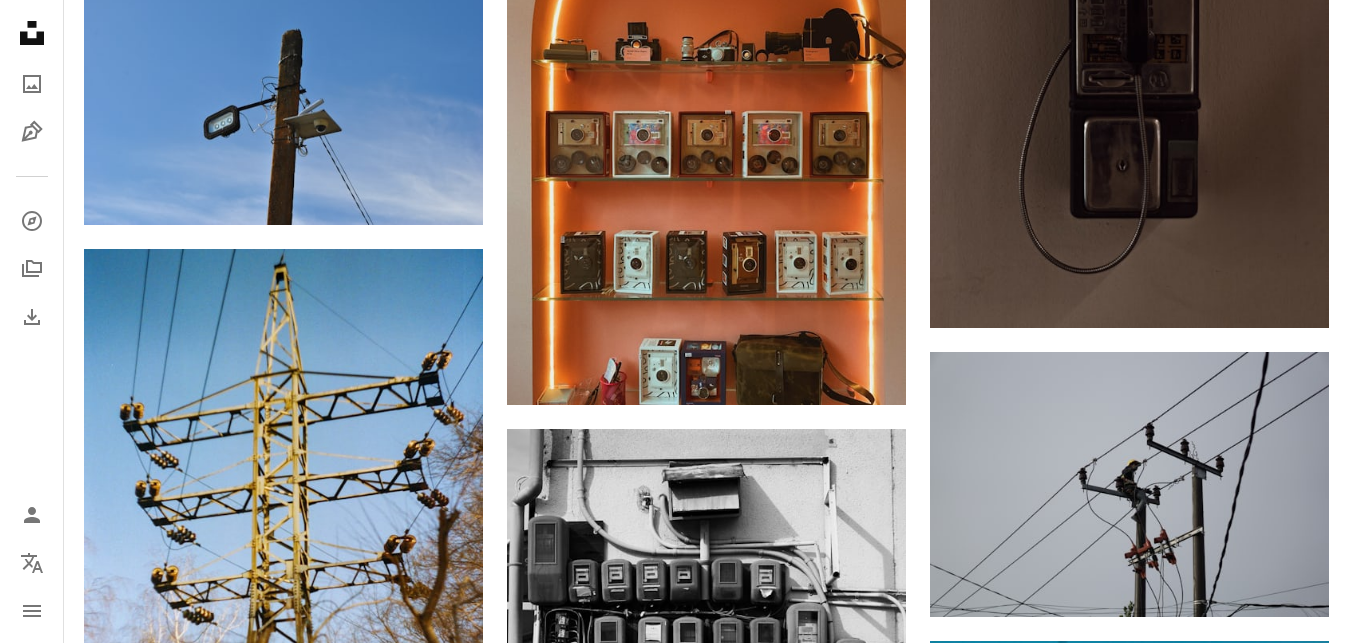 scroll, scrollTop: 27129, scrollLeft: 0, axis: vertical 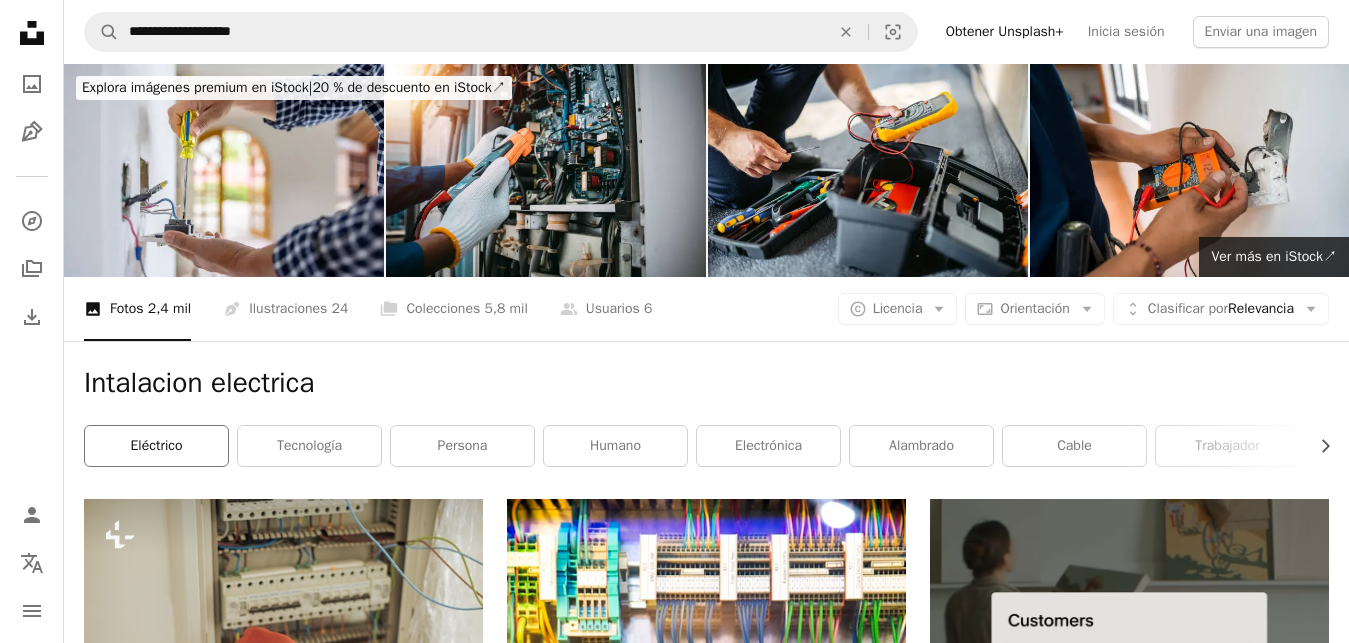 click on "eléctrico" at bounding box center [156, 446] 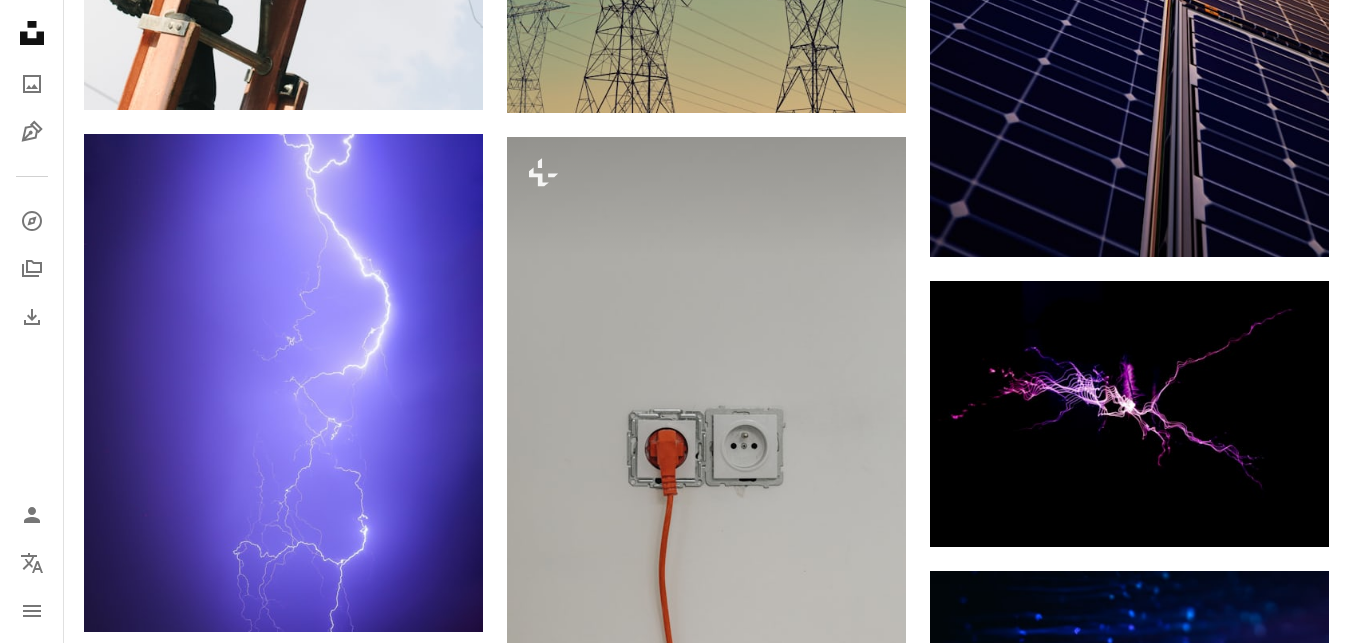 scroll, scrollTop: 2345, scrollLeft: 0, axis: vertical 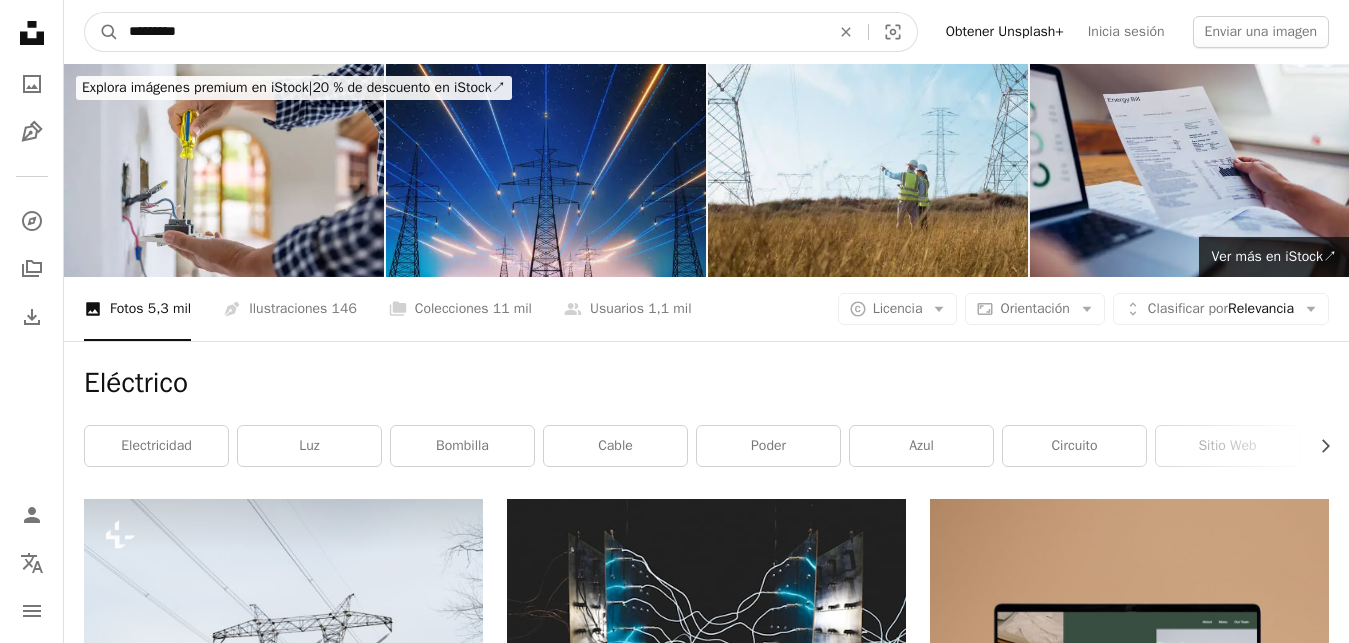 click on "*********" at bounding box center [471, 32] 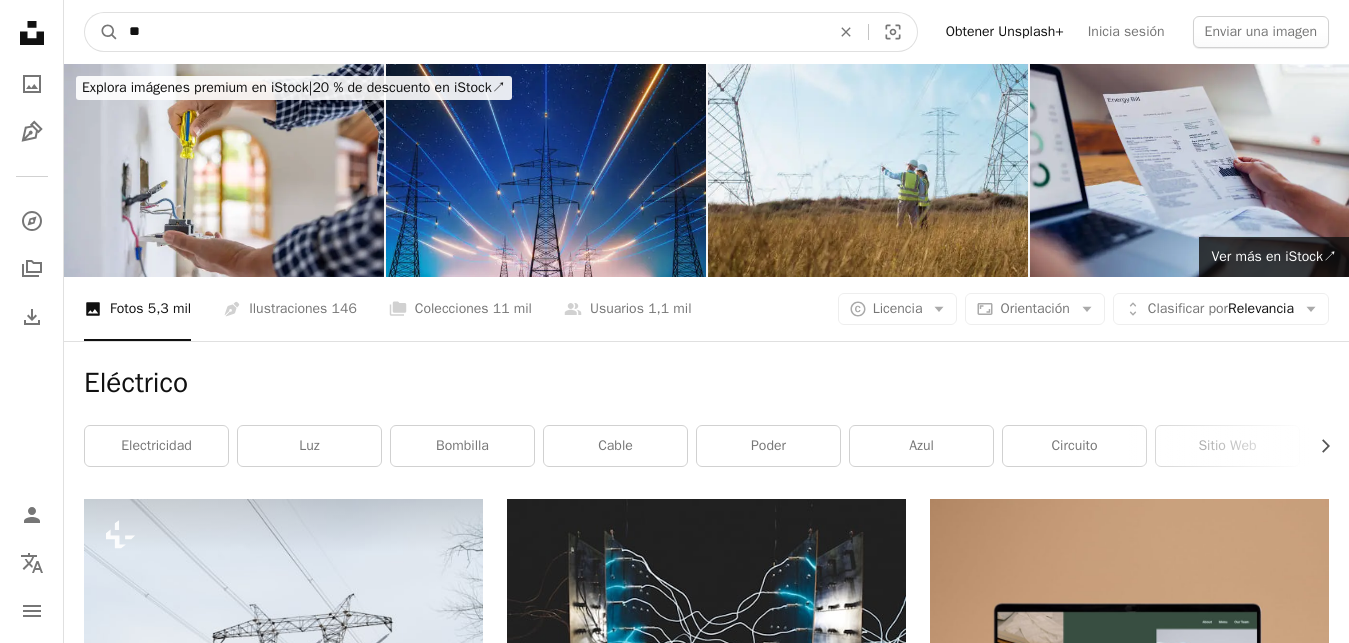 type on "*" 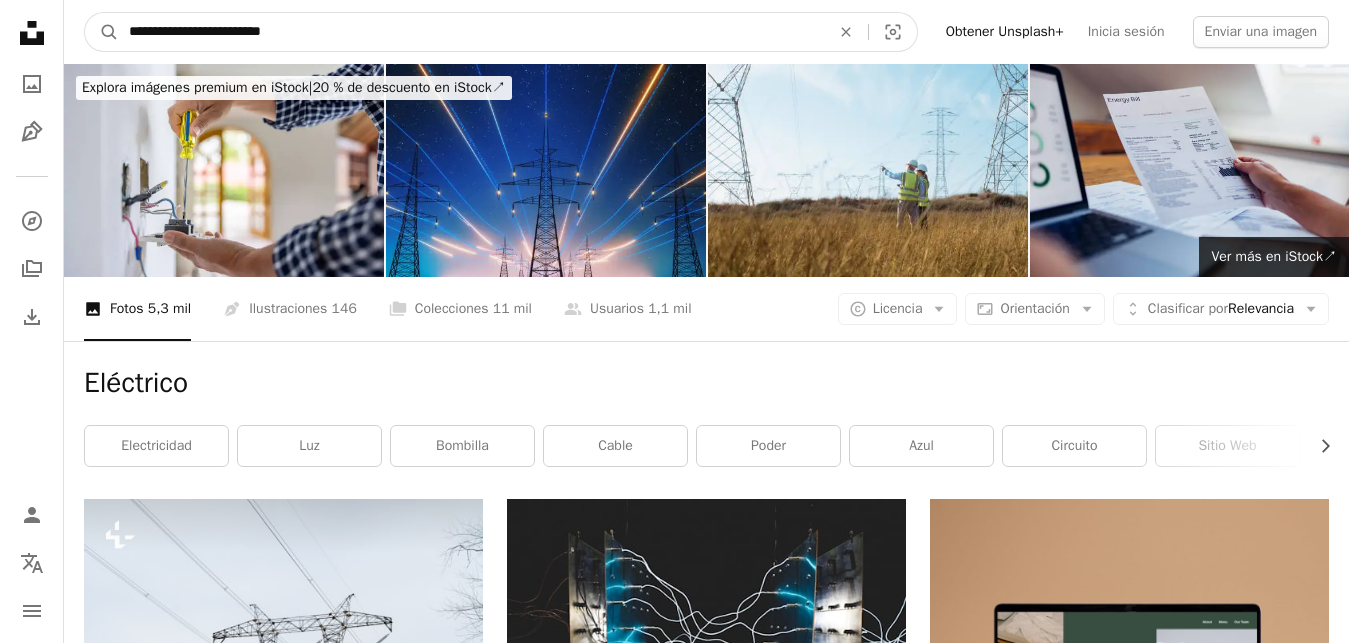type on "**********" 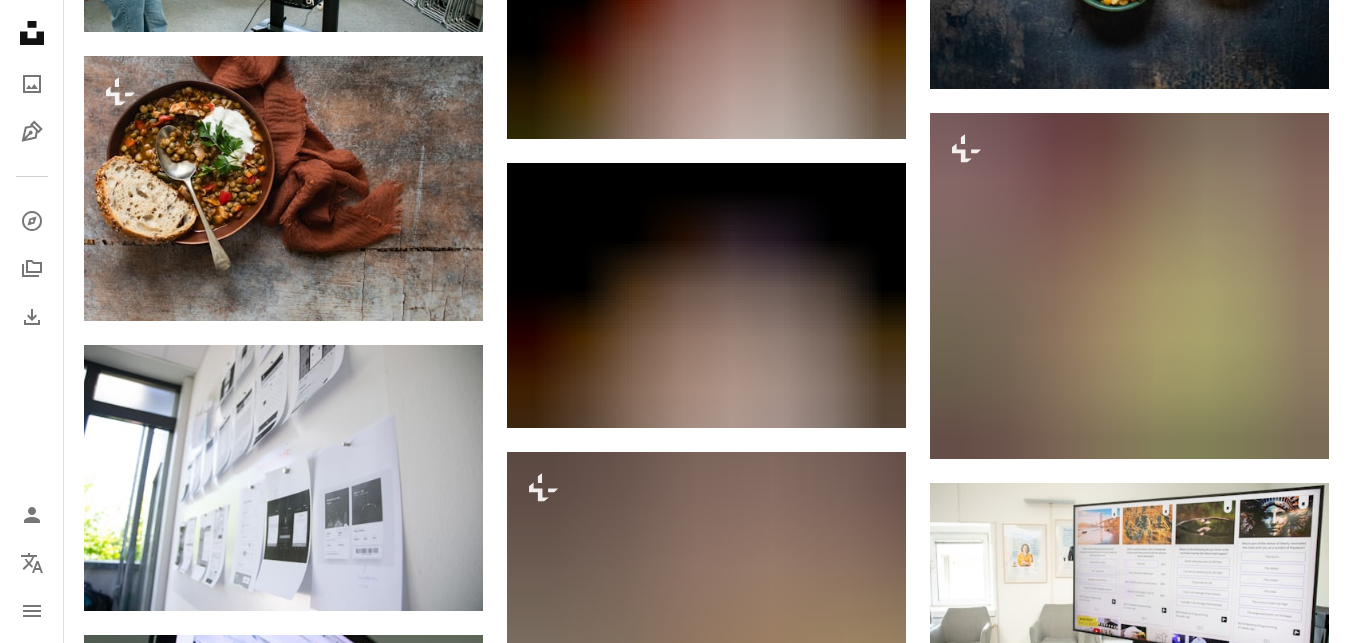 scroll, scrollTop: 1836, scrollLeft: 0, axis: vertical 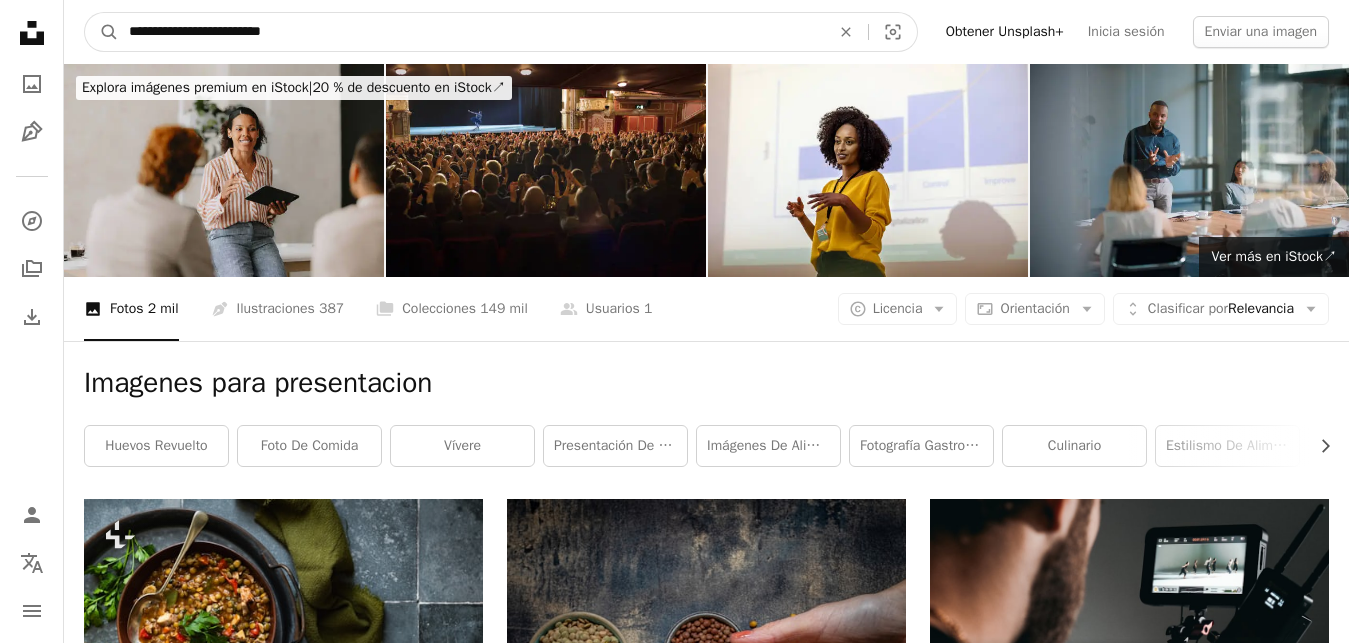 drag, startPoint x: 312, startPoint y: 35, endPoint x: 52, endPoint y: 65, distance: 261.72504 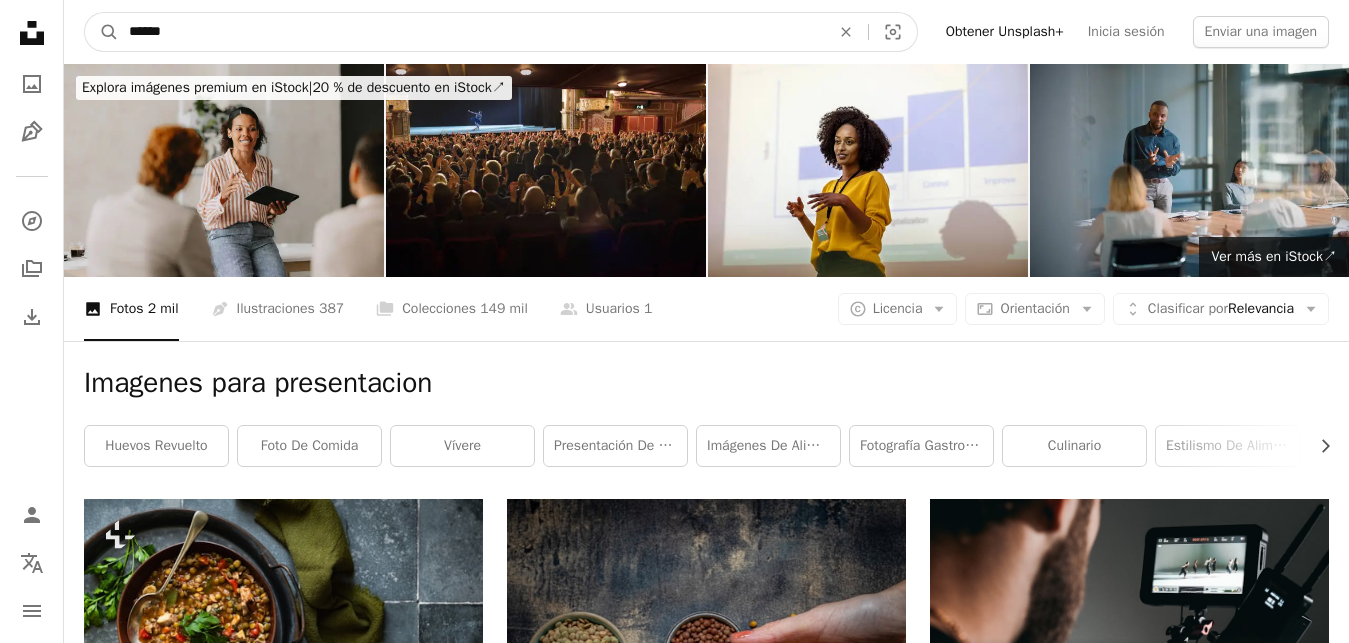 type on "*******" 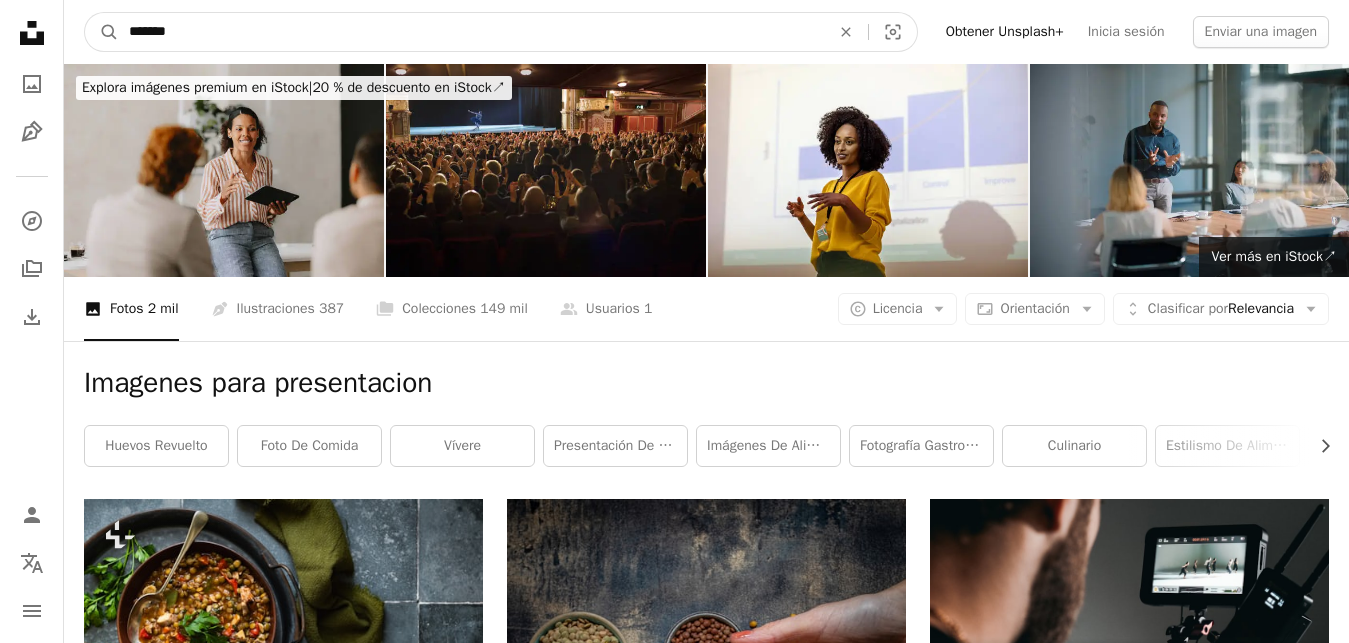 click on "A magnifying glass" at bounding box center (102, 32) 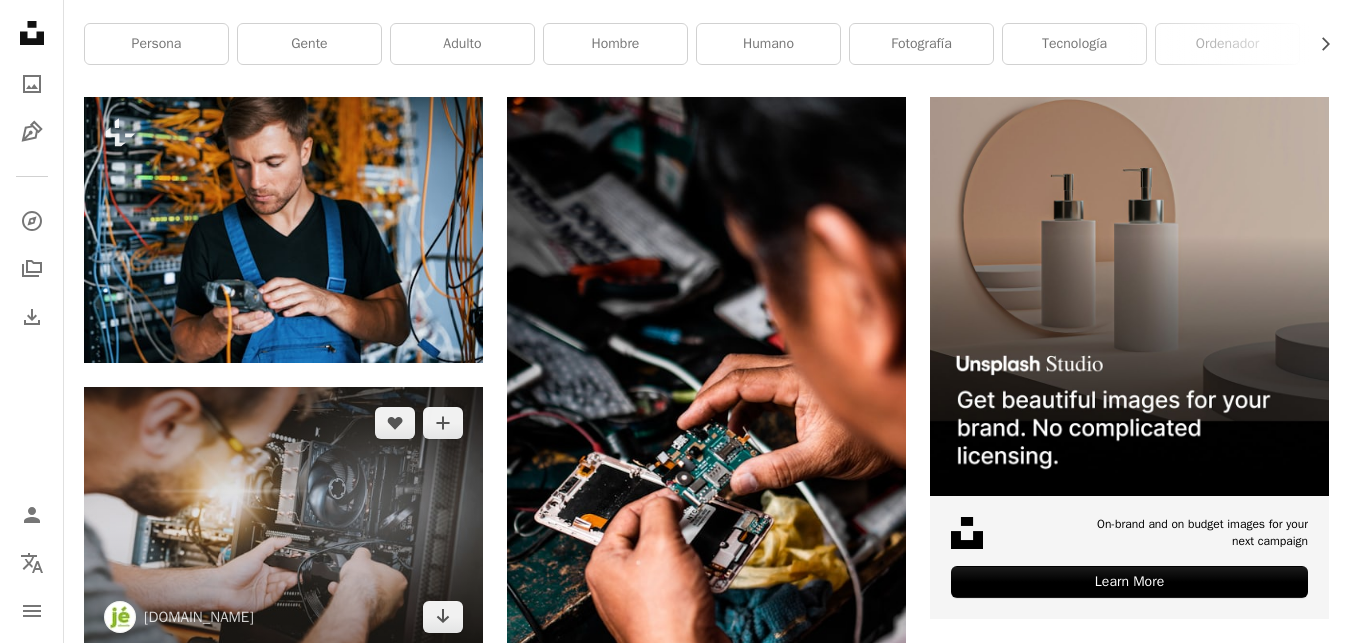 scroll, scrollTop: 0, scrollLeft: 0, axis: both 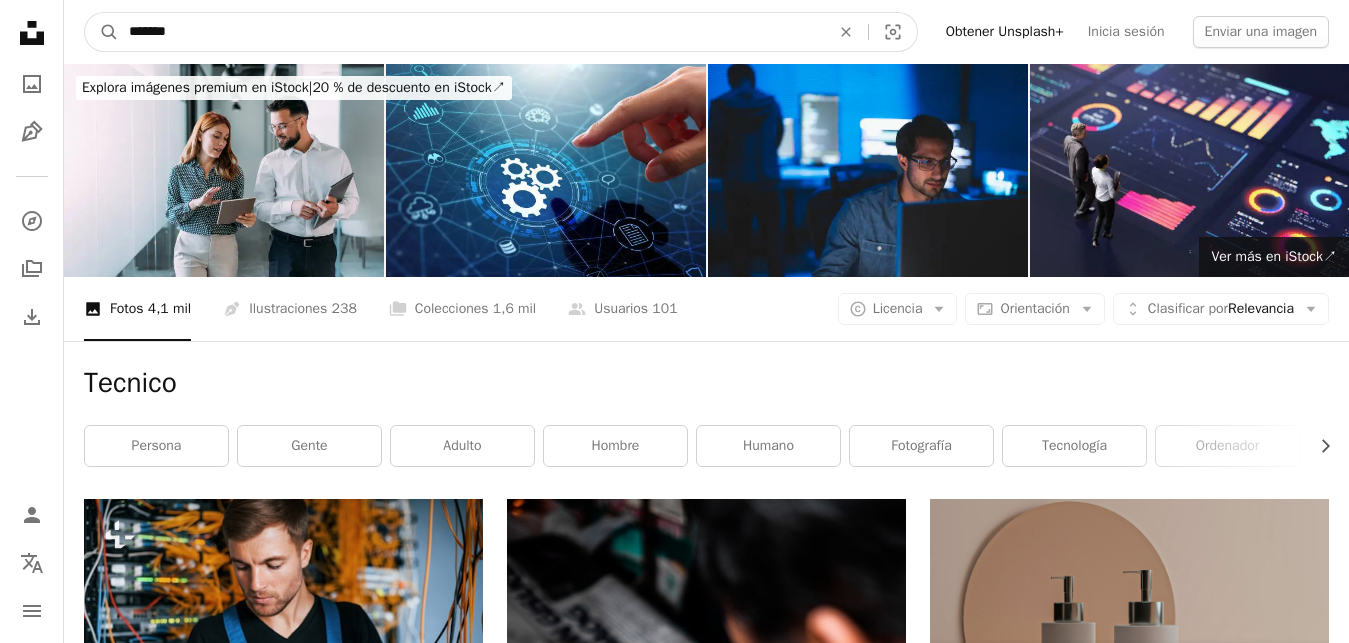 click on "*******" at bounding box center (471, 32) 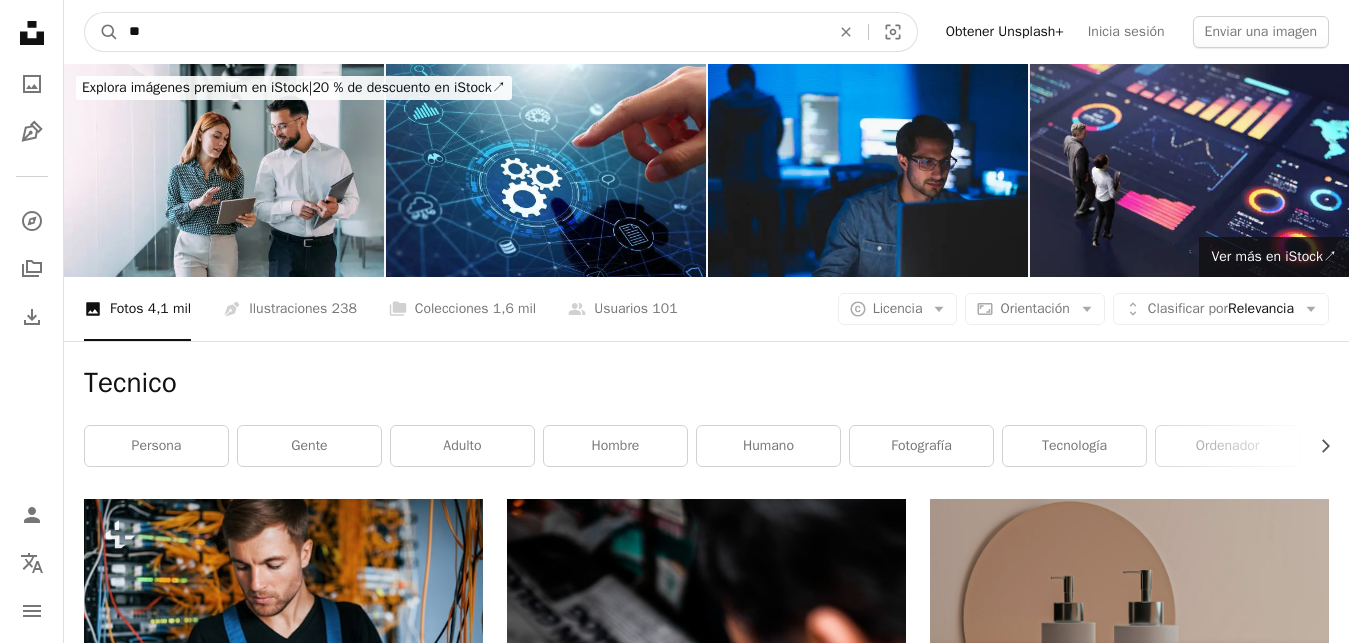 type on "*" 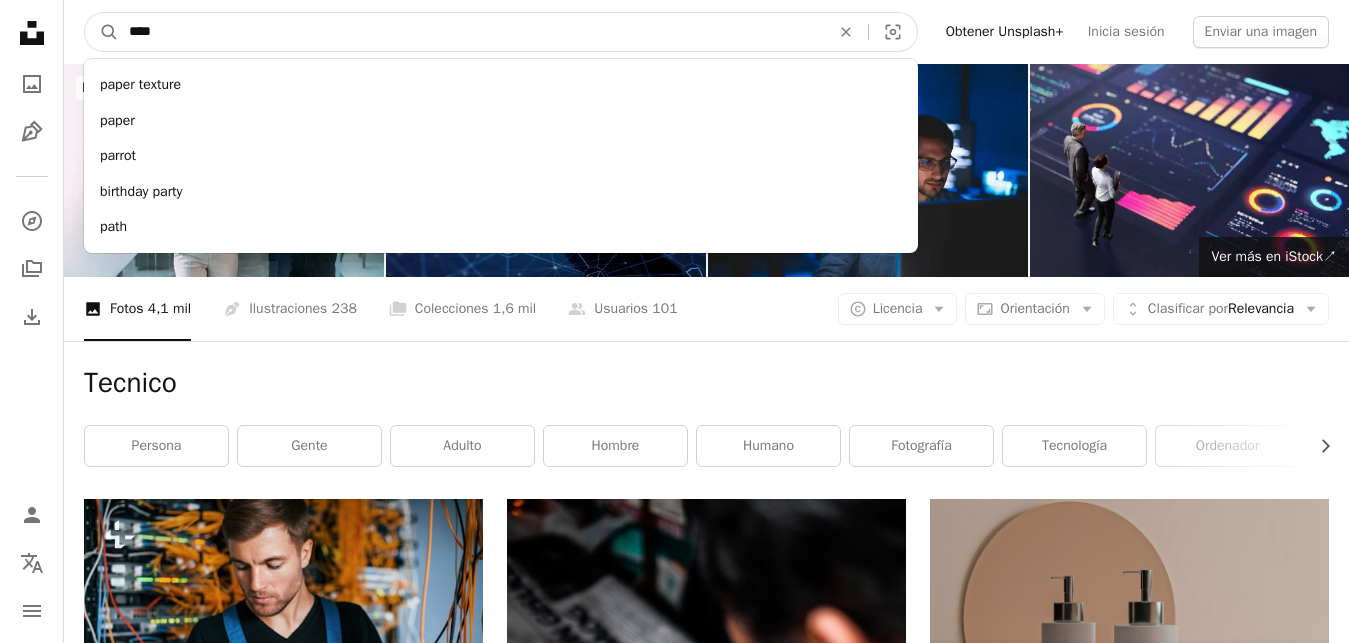 type on "*****" 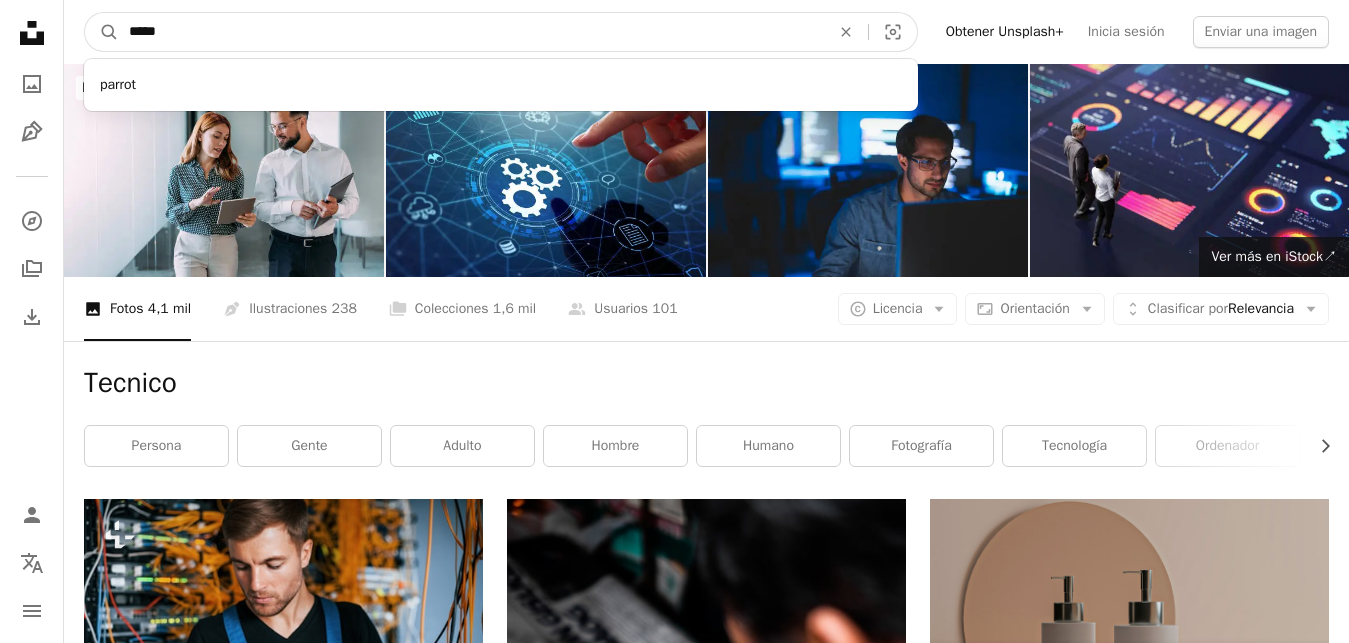 click on "A magnifying glass" at bounding box center (102, 32) 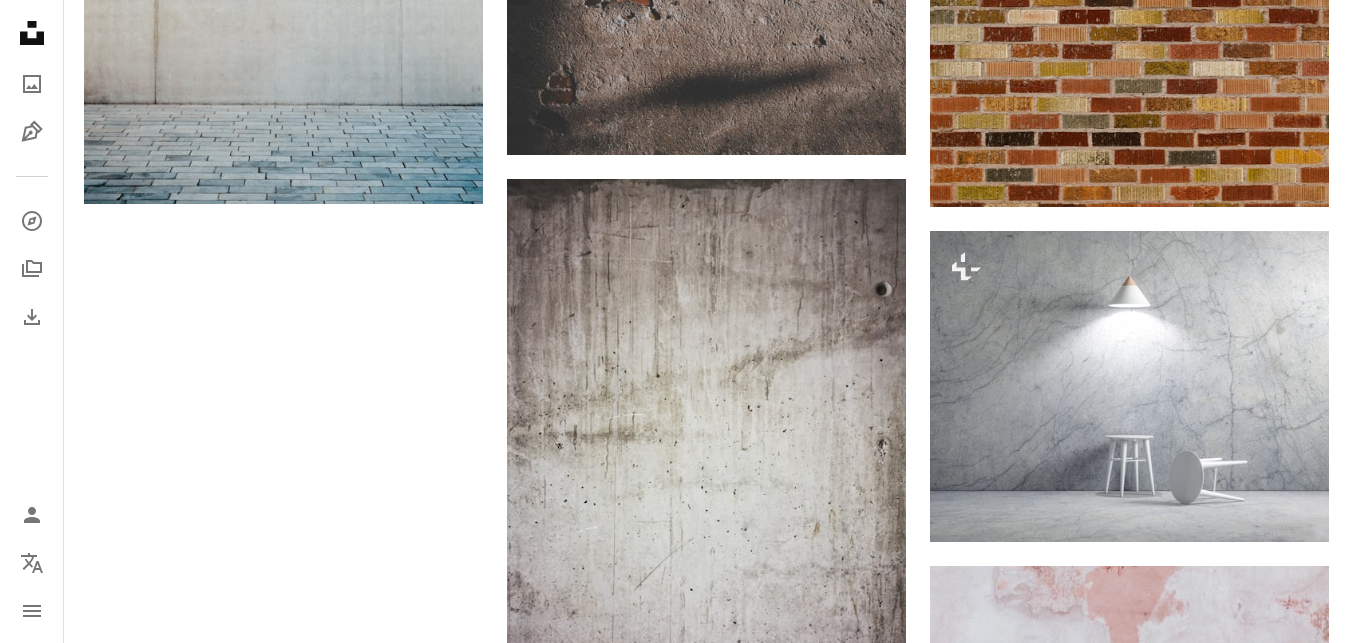 scroll, scrollTop: 3261, scrollLeft: 0, axis: vertical 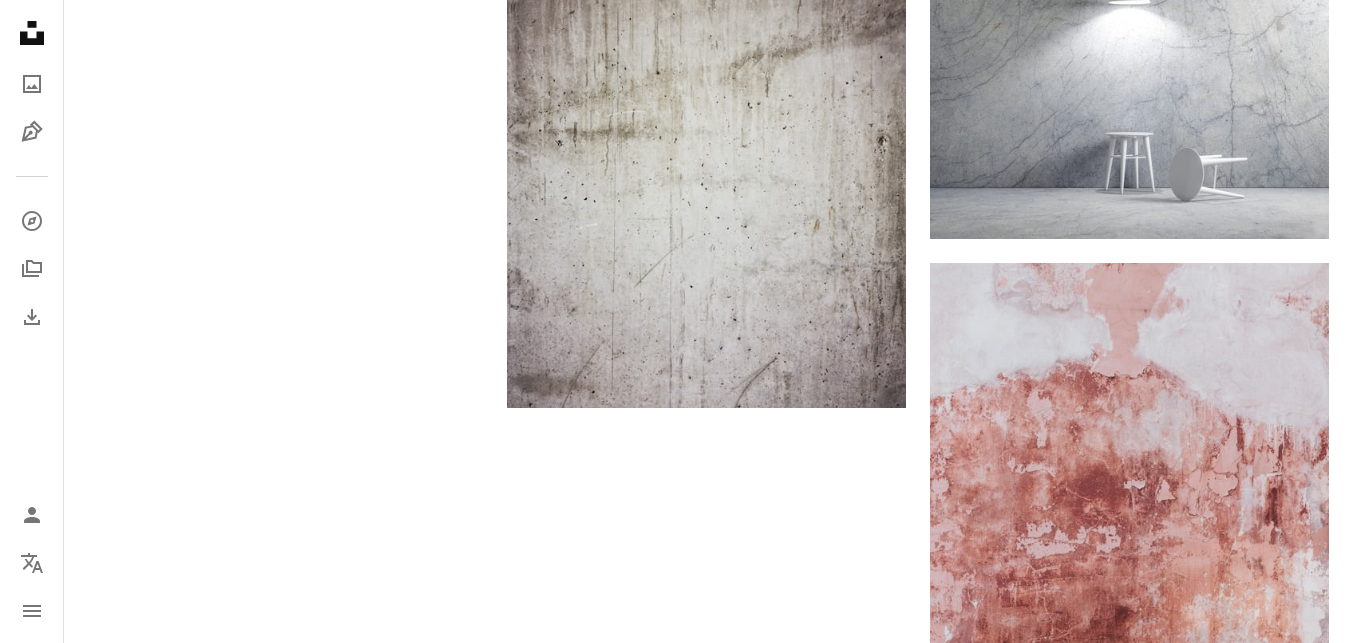 click on "Cargar más" at bounding box center (706, 941) 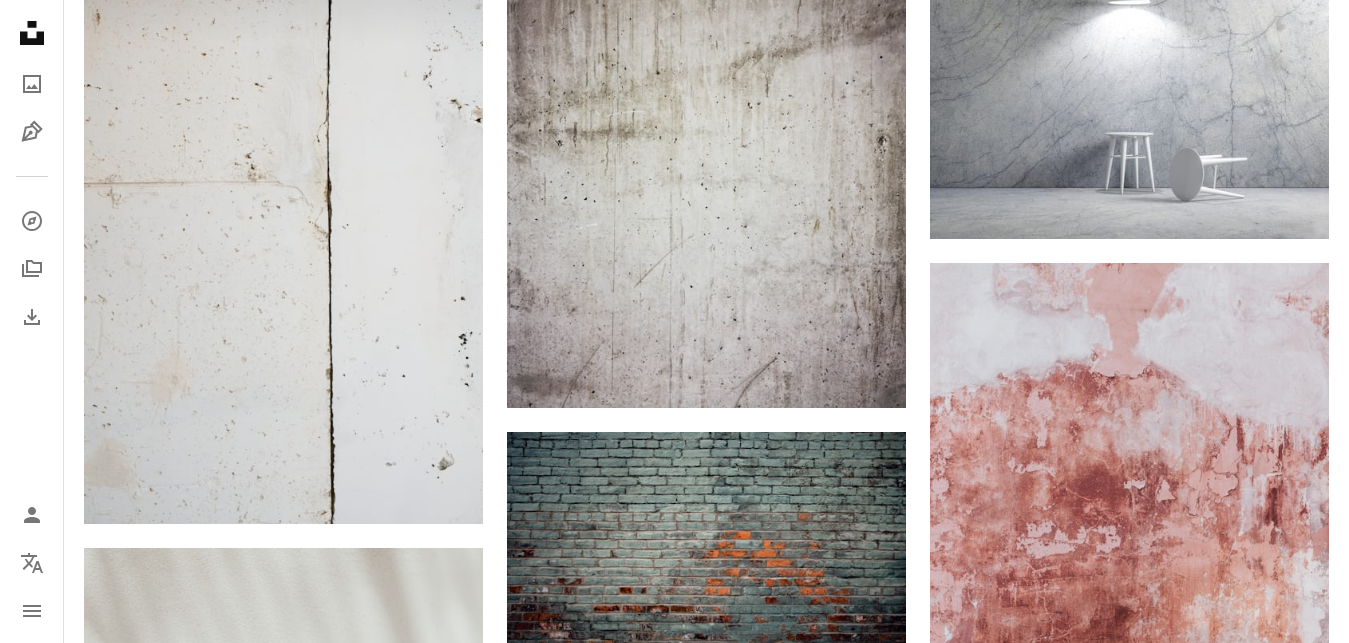 scroll, scrollTop: 0, scrollLeft: 0, axis: both 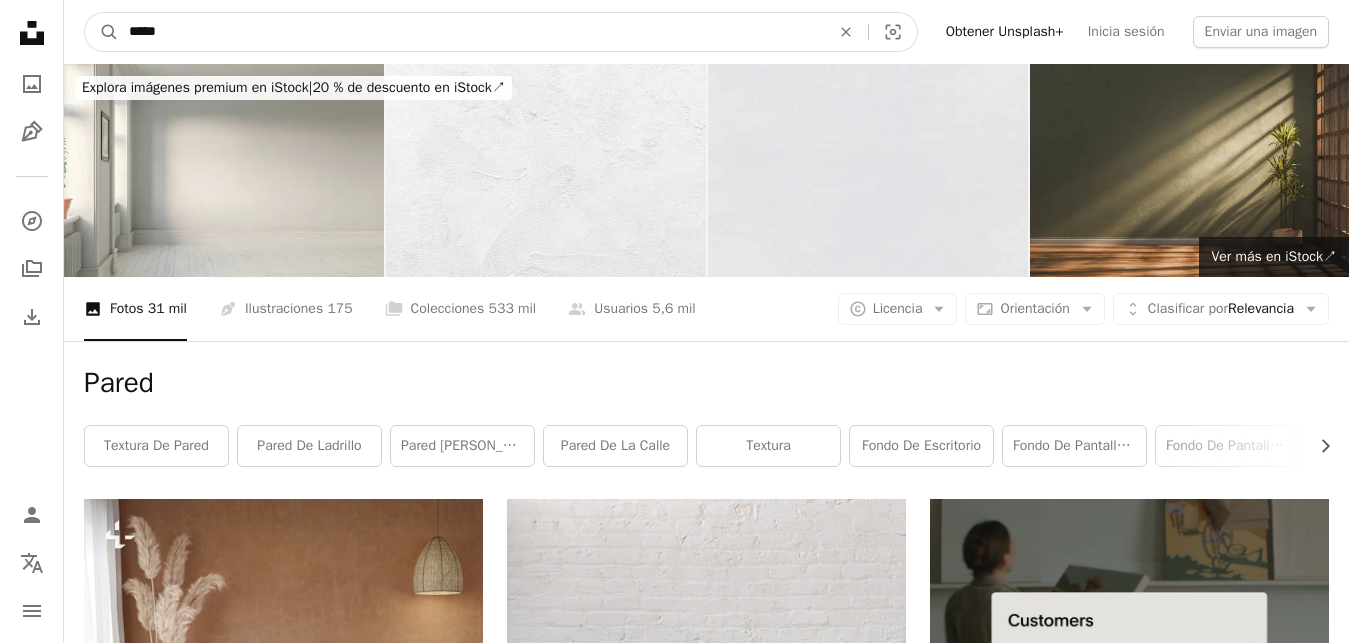 click on "*****" at bounding box center (471, 32) 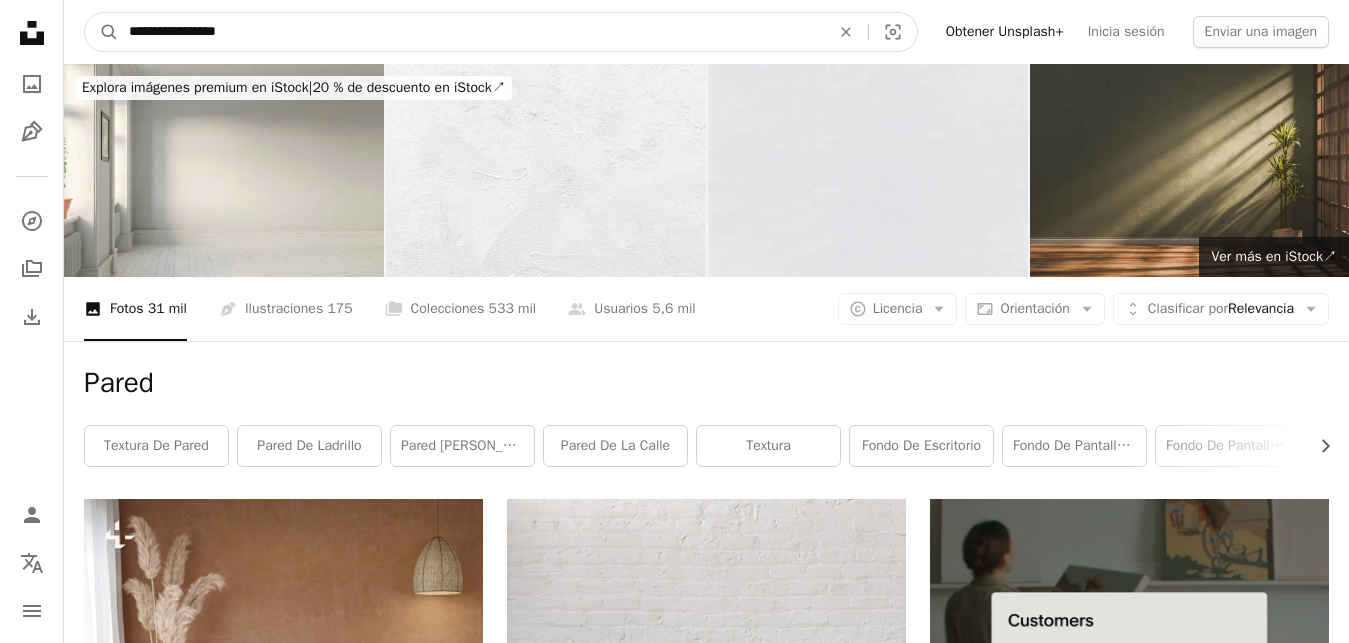 type on "**********" 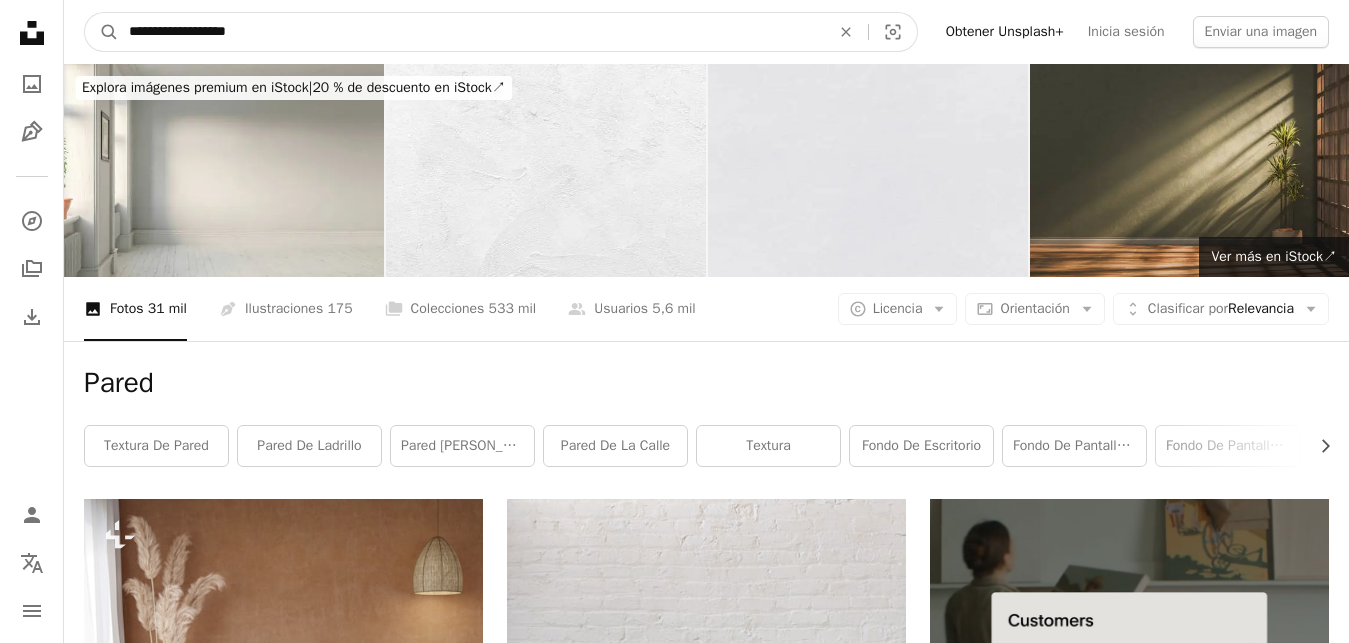 click on "A magnifying glass" at bounding box center (102, 32) 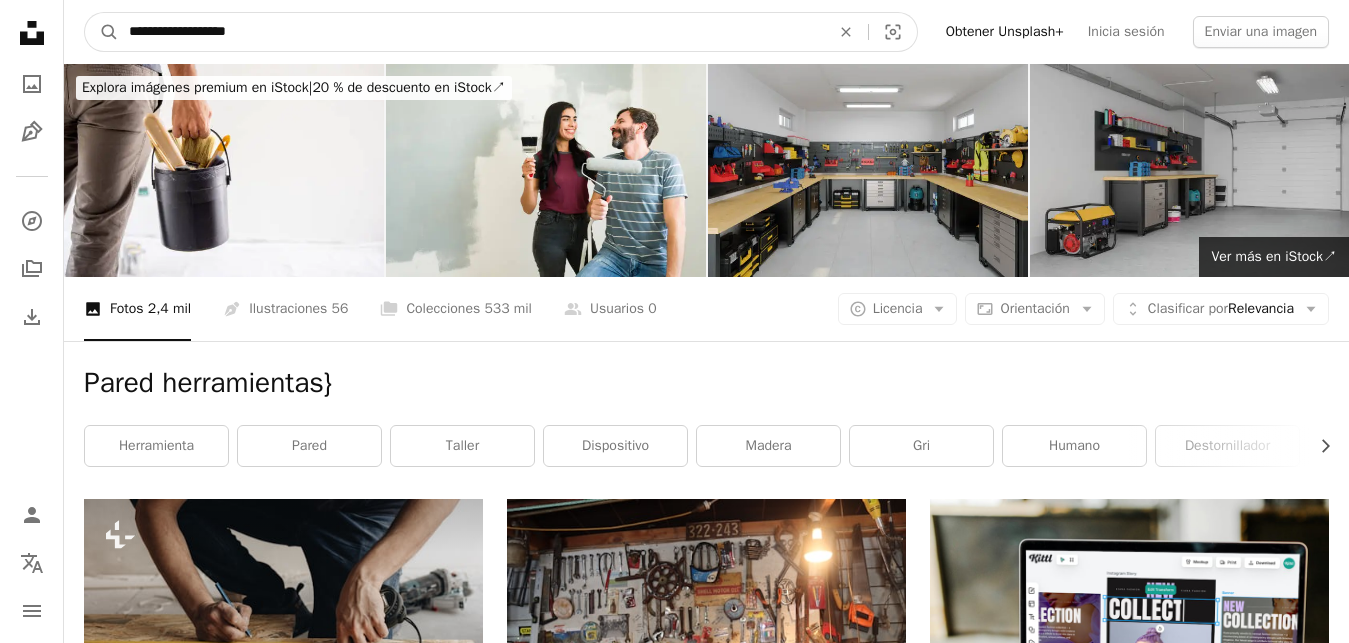 click on "**********" at bounding box center (471, 32) 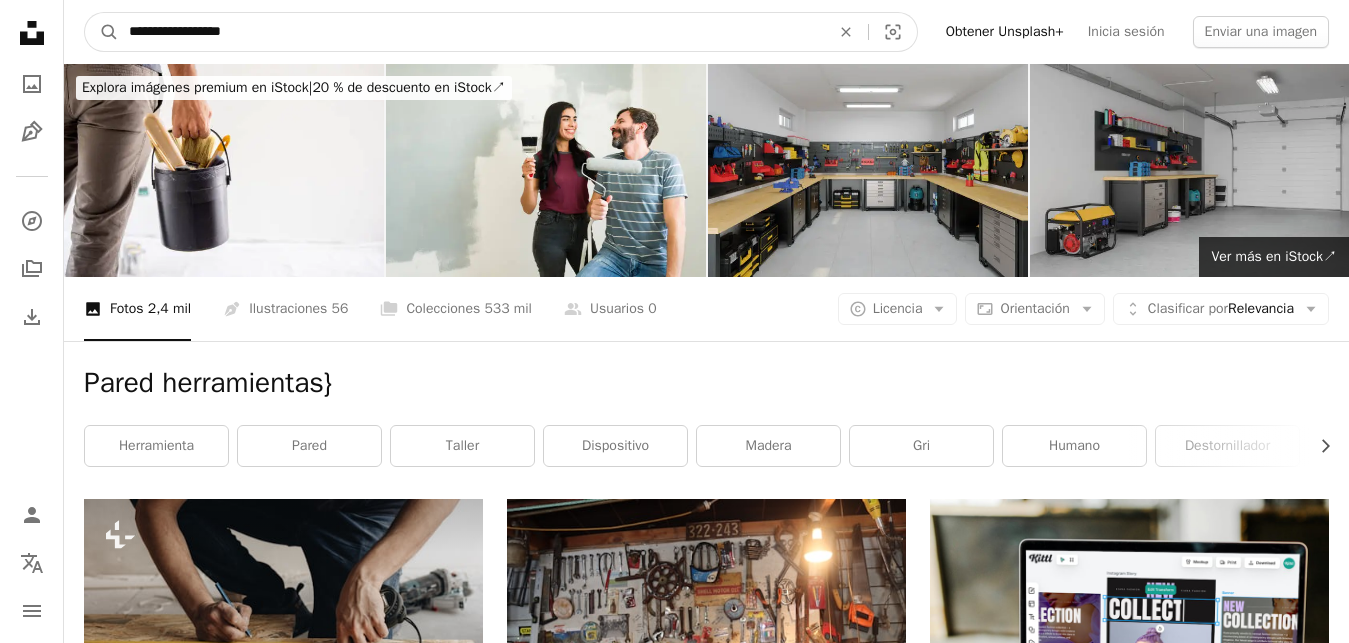 click on "A magnifying glass" at bounding box center [102, 32] 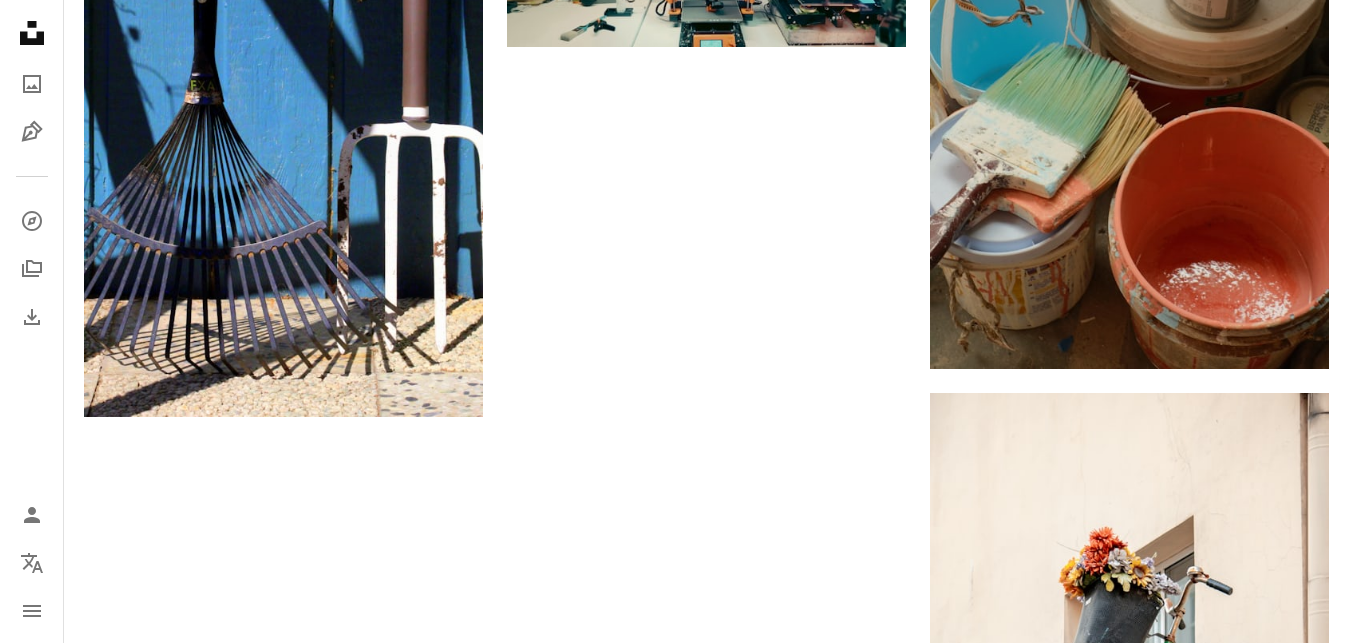 scroll, scrollTop: 2808, scrollLeft: 0, axis: vertical 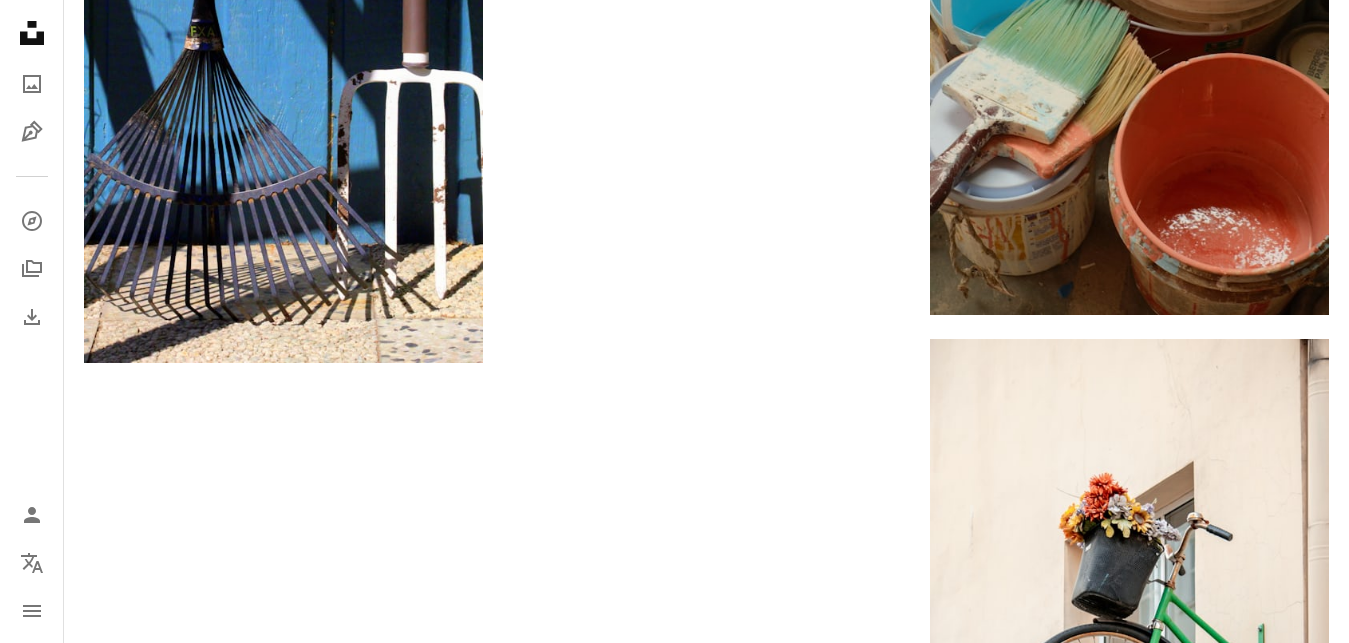 click at bounding box center [706, 1119] 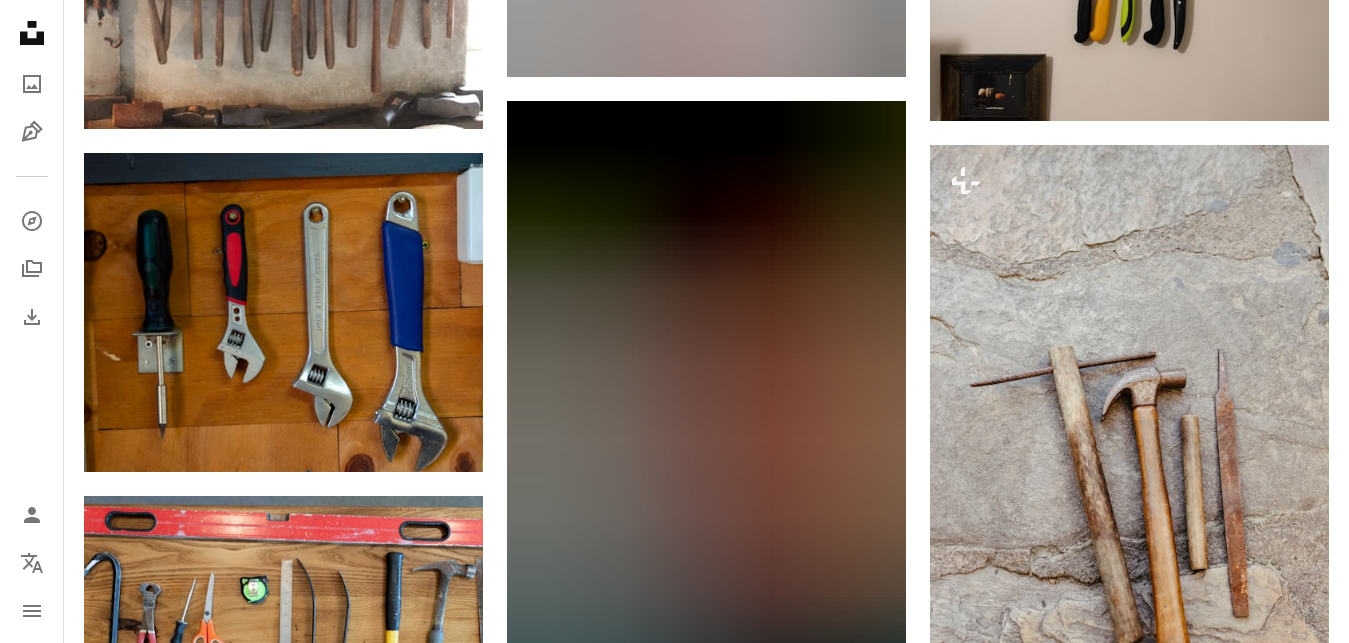 scroll, scrollTop: 6276, scrollLeft: 0, axis: vertical 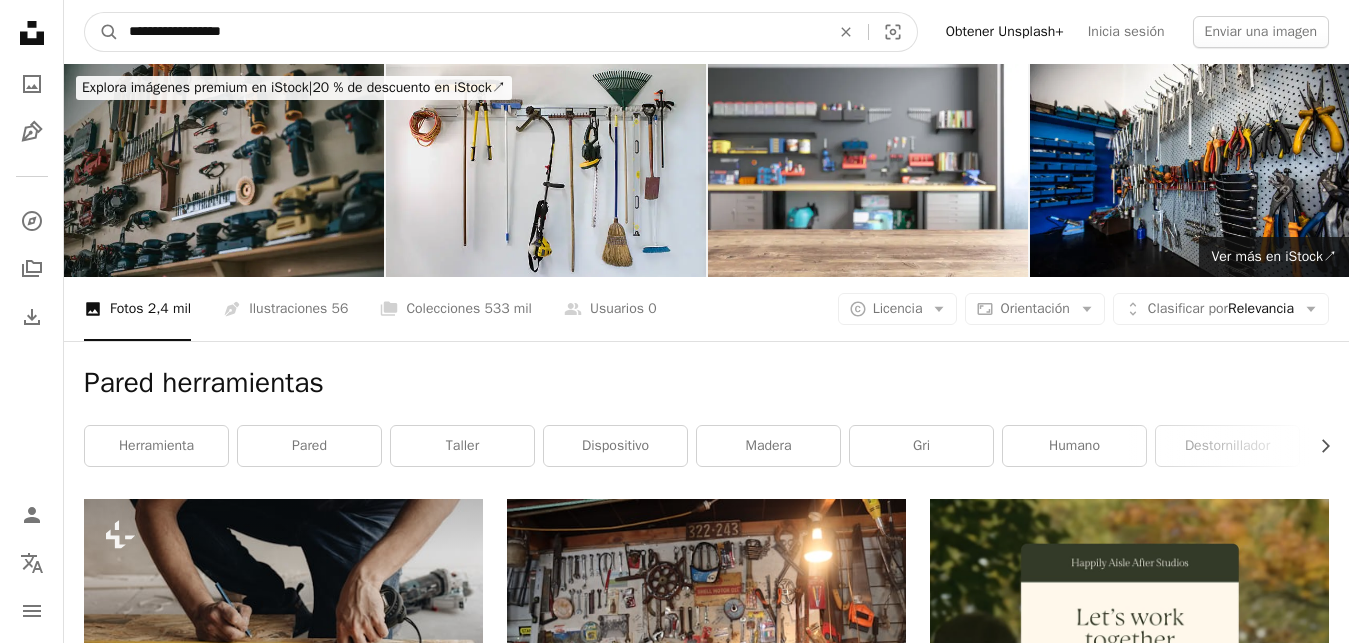 click on "**********" at bounding box center [471, 32] 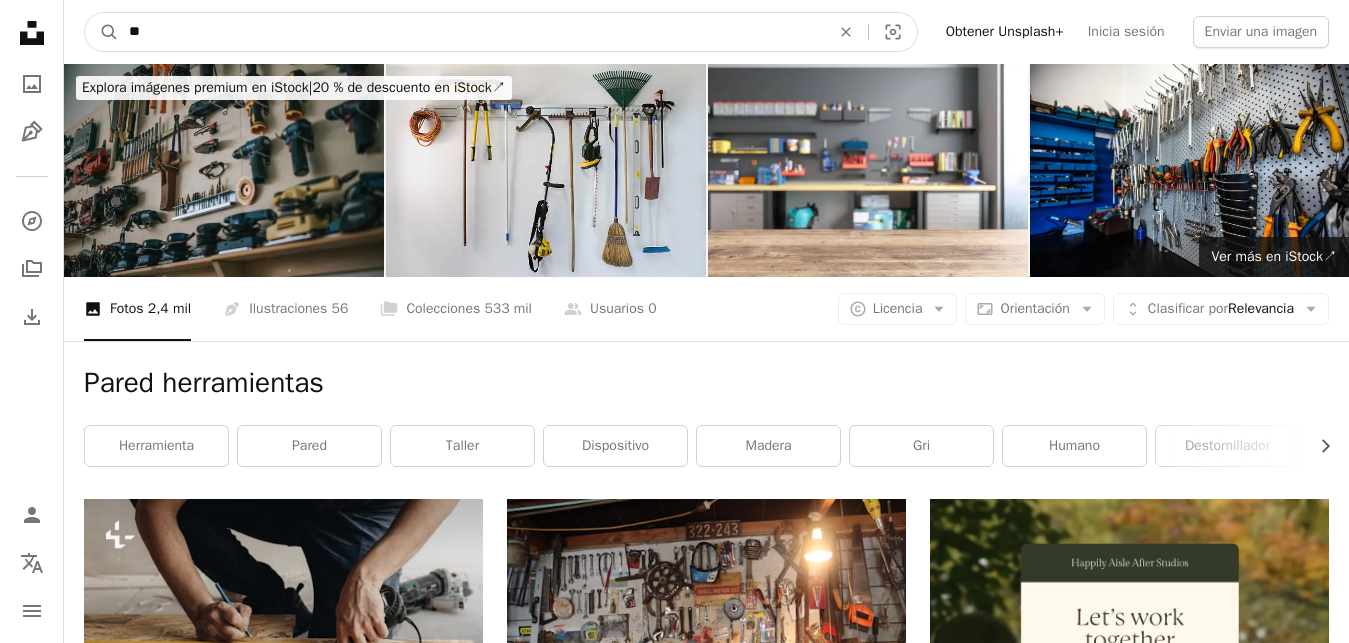 type on "*" 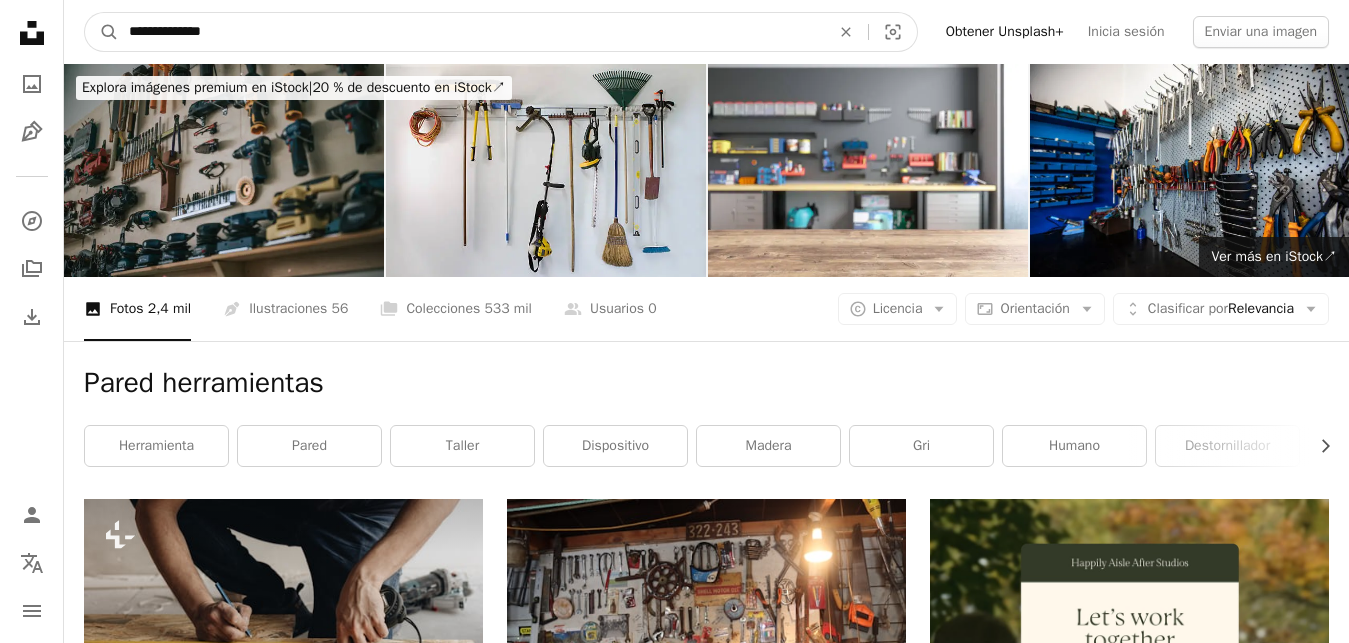 type on "**********" 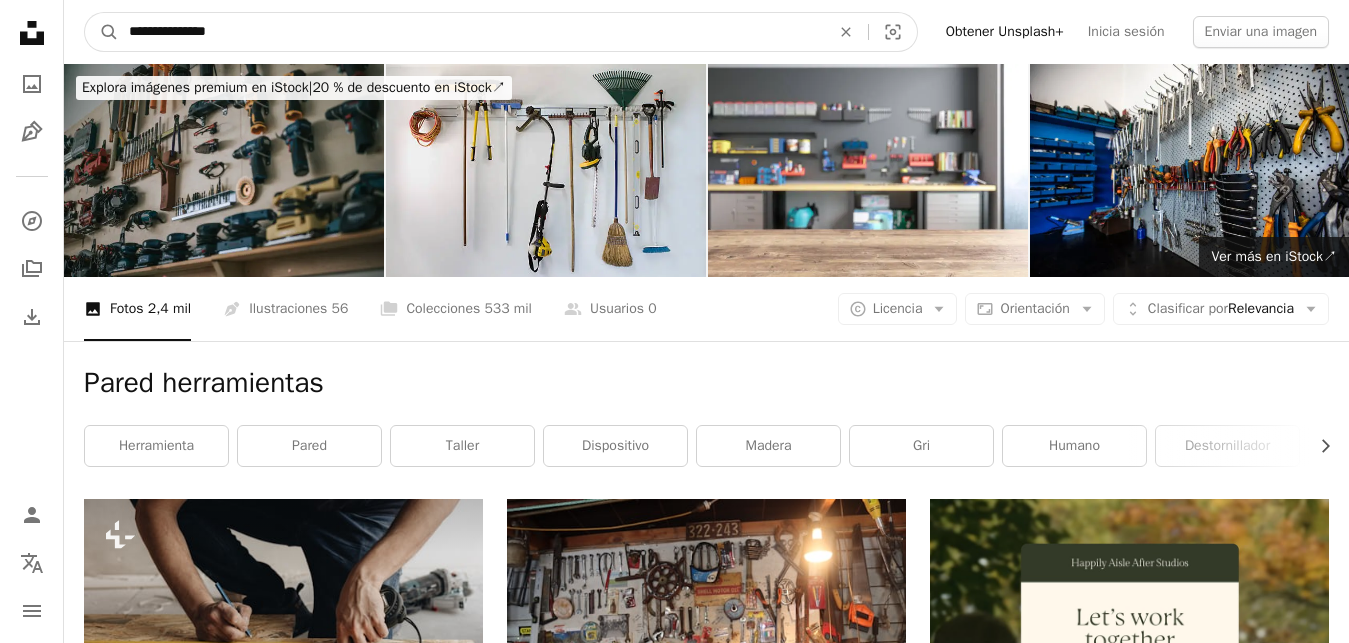click on "A magnifying glass" at bounding box center [102, 32] 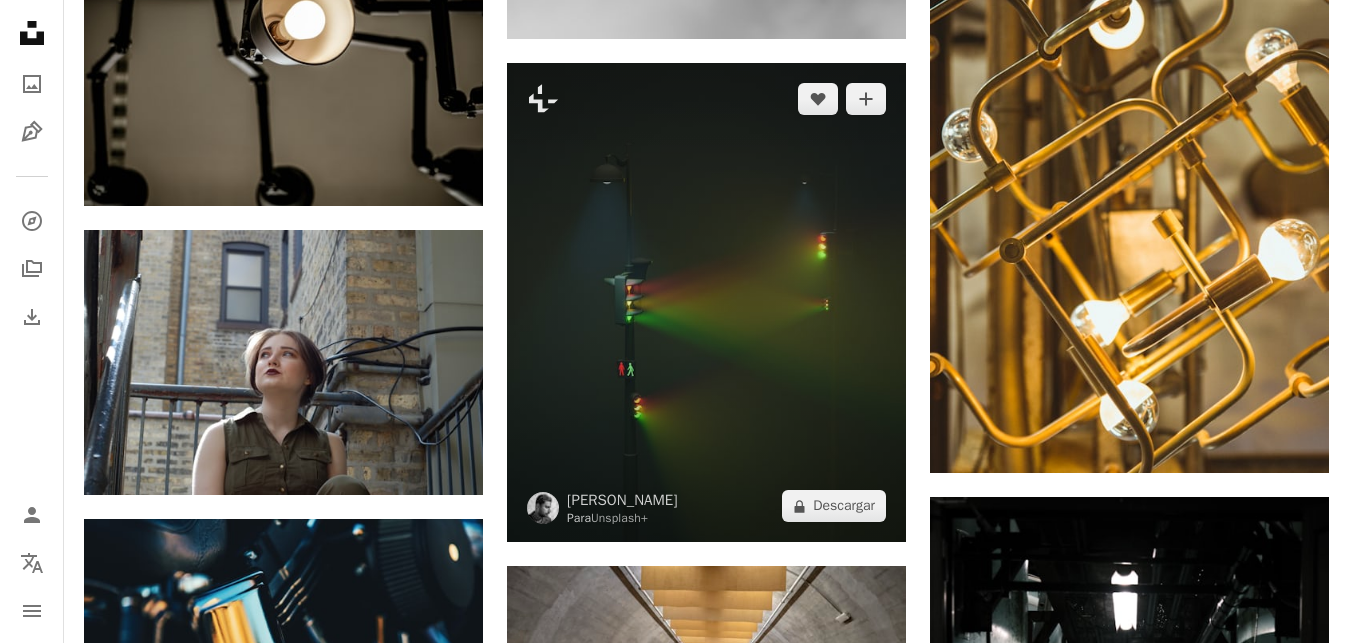 scroll, scrollTop: 2652, scrollLeft: 0, axis: vertical 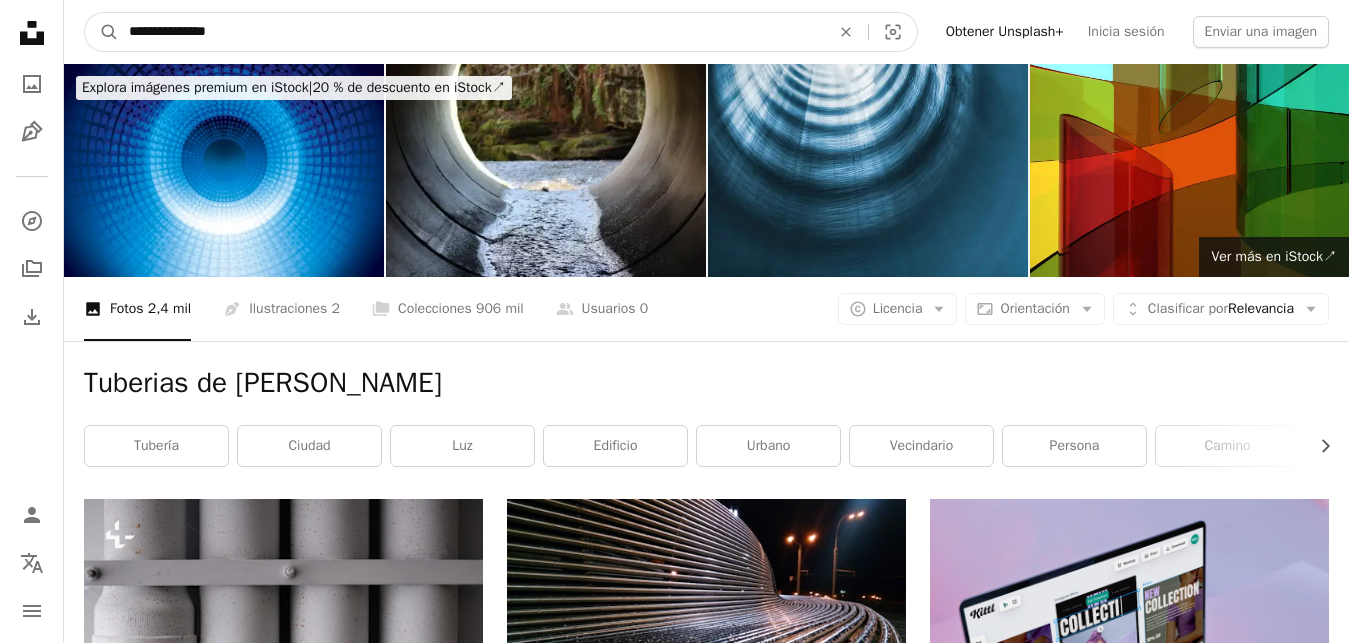 click on "**********" at bounding box center [471, 32] 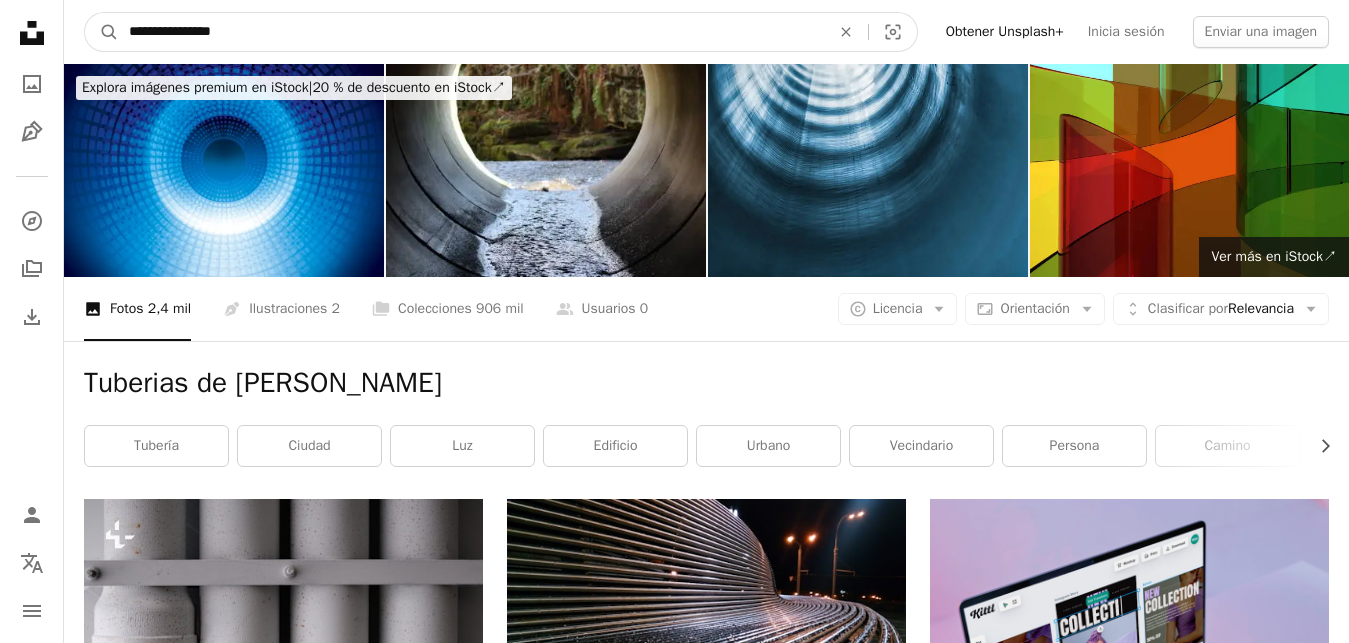 click on "A magnifying glass" at bounding box center [102, 32] 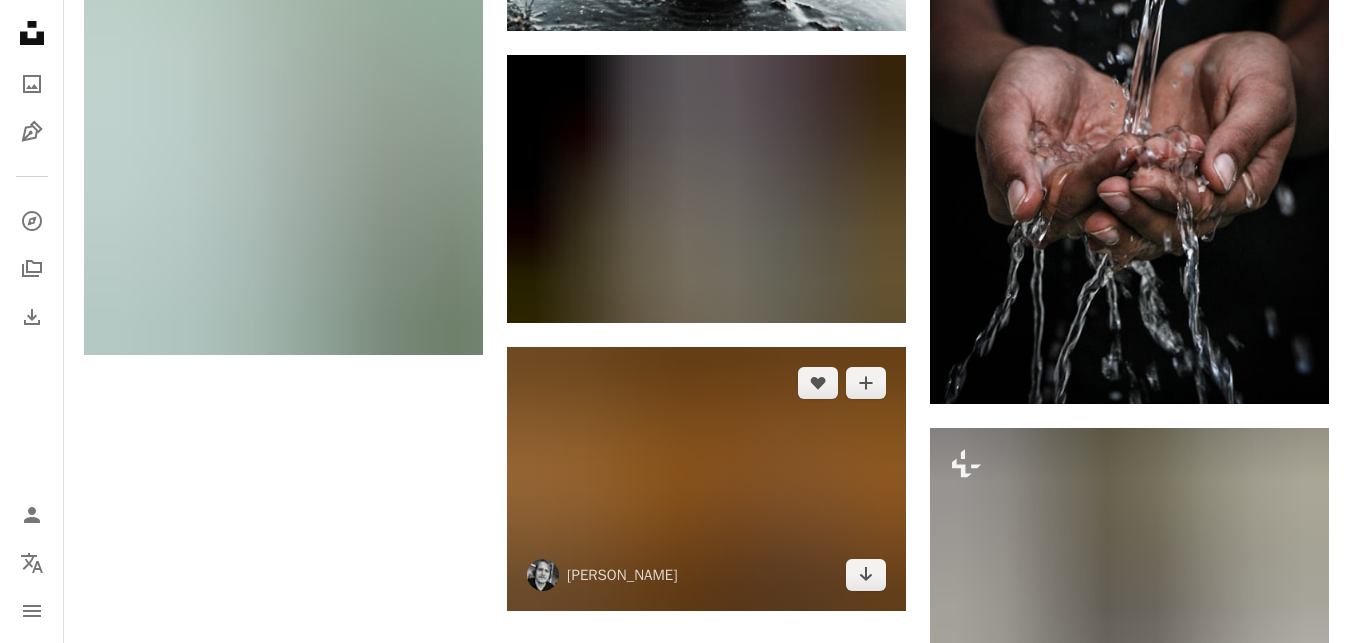 scroll, scrollTop: 2550, scrollLeft: 0, axis: vertical 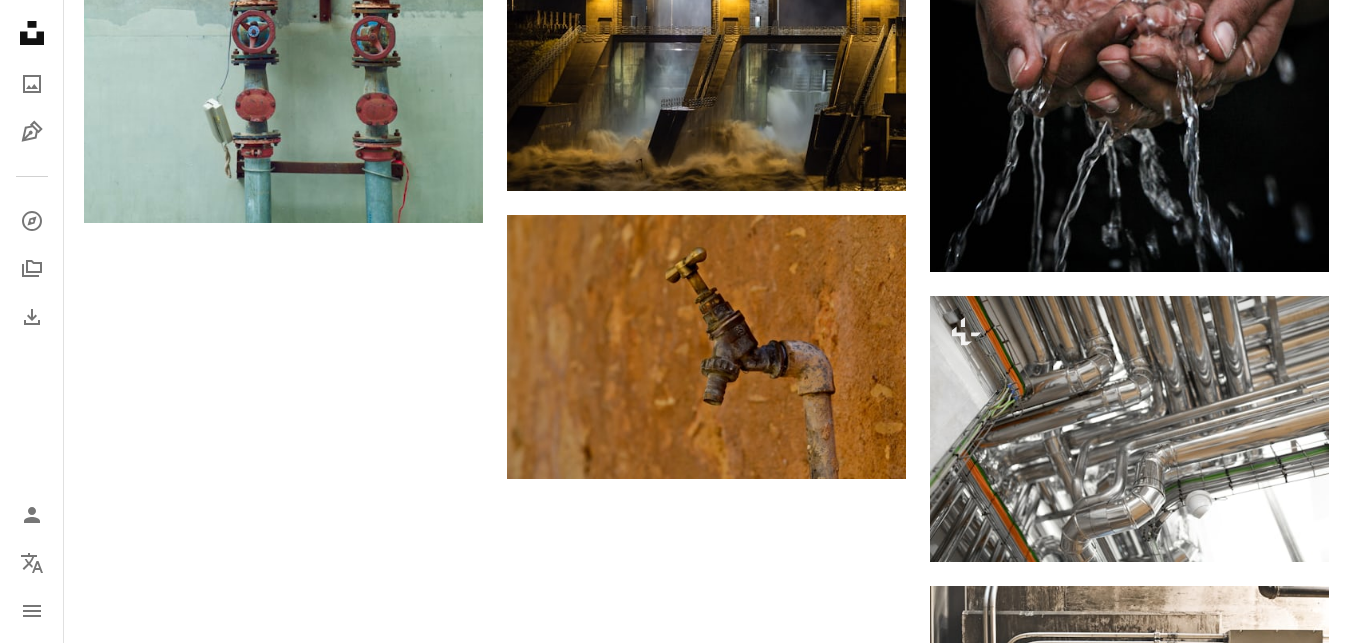 click on "Cargar más" at bounding box center (706, 965) 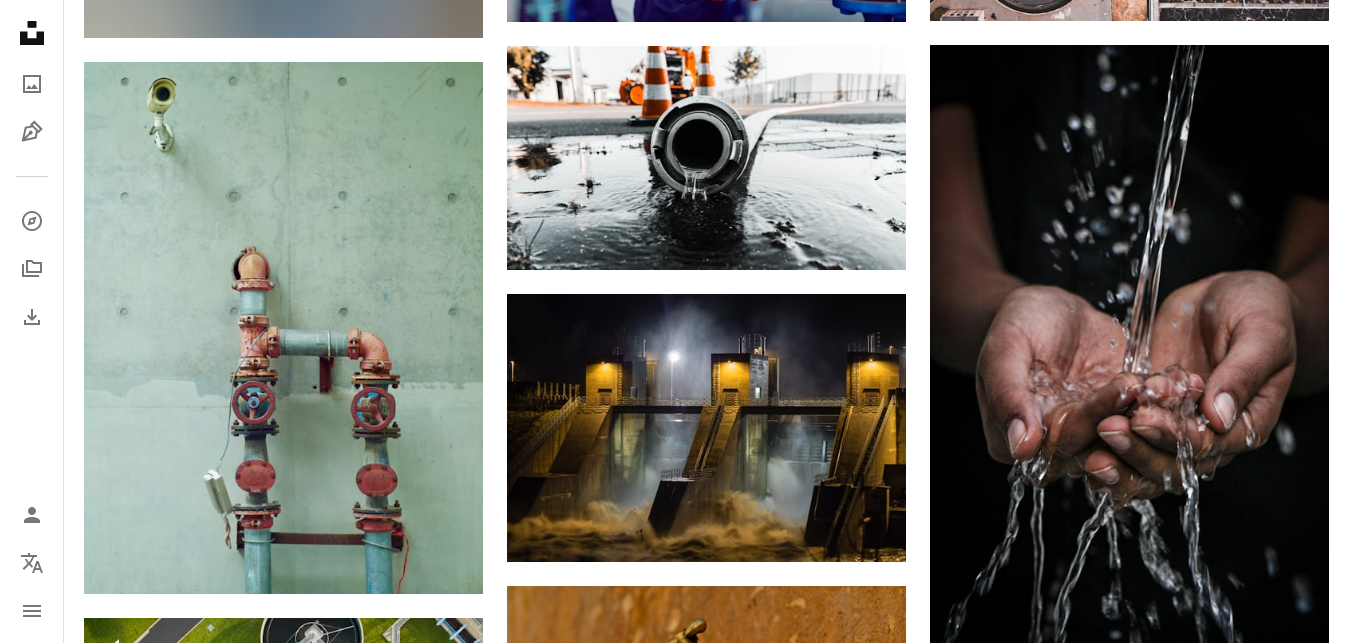 scroll, scrollTop: 2142, scrollLeft: 0, axis: vertical 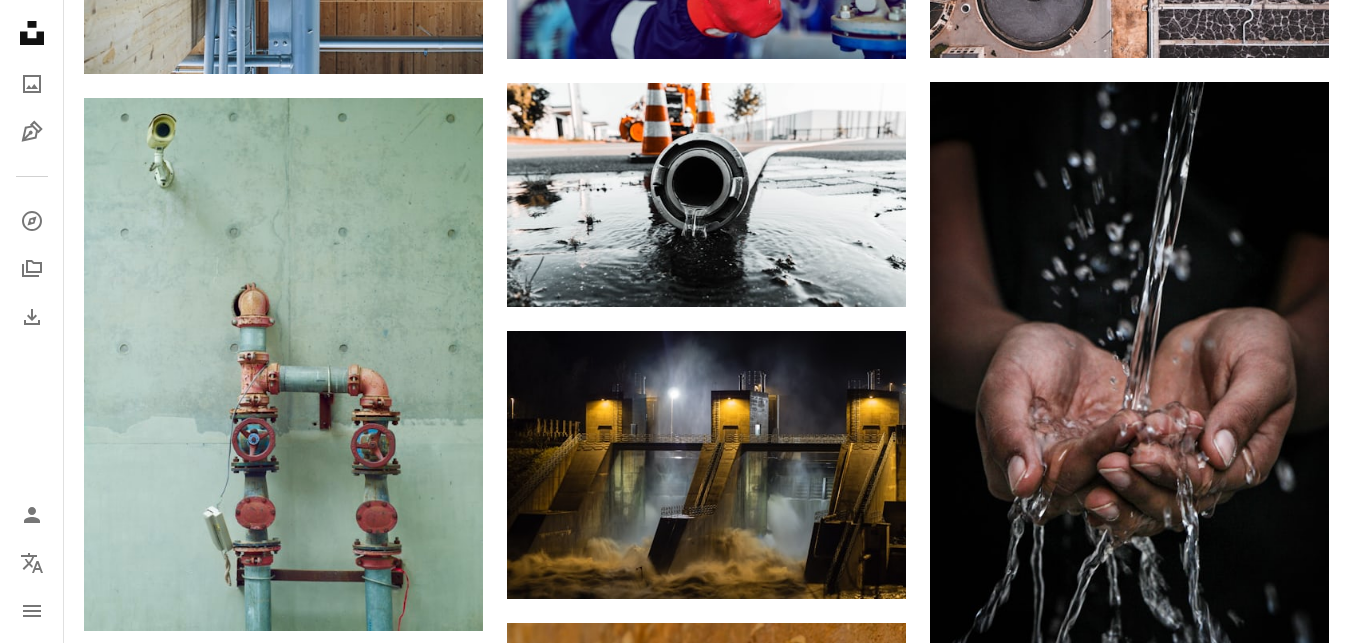click at bounding box center (1129, 1143) 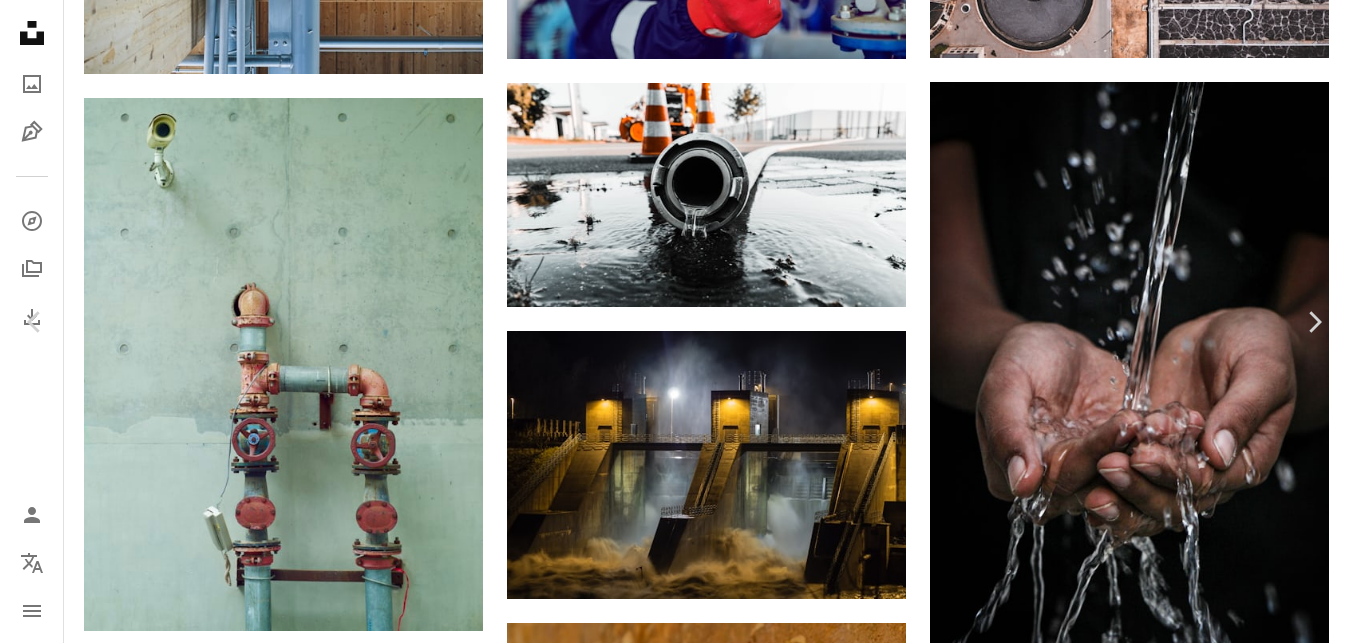 scroll, scrollTop: 0, scrollLeft: 0, axis: both 